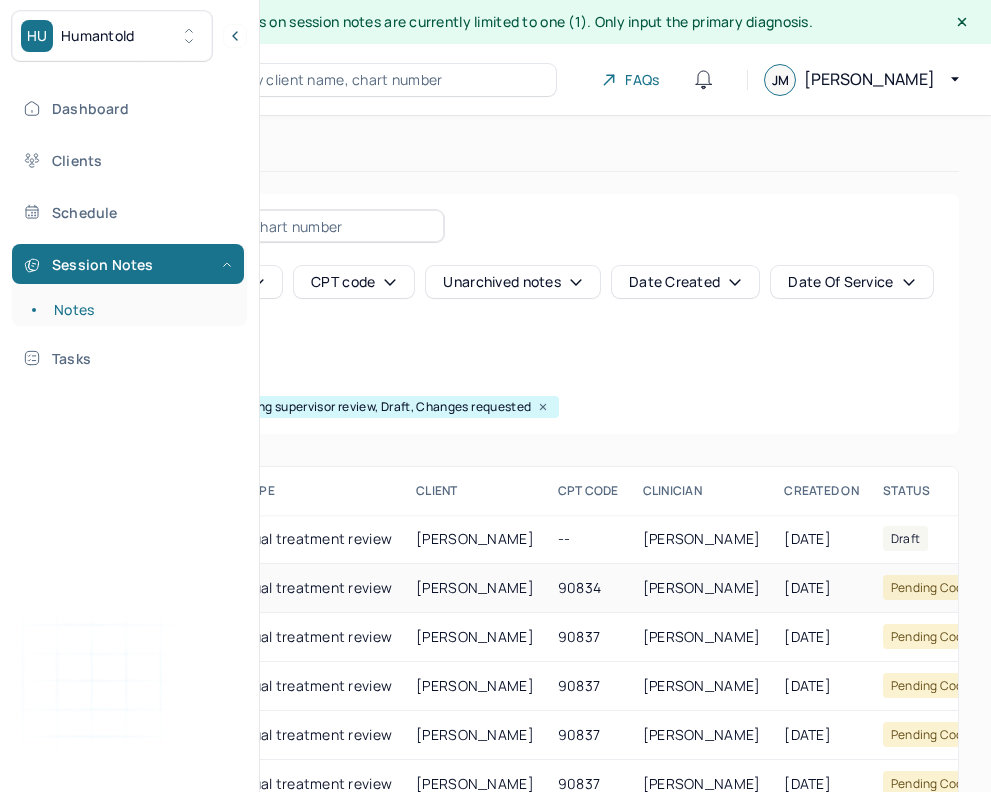 scroll, scrollTop: 92, scrollLeft: 0, axis: vertical 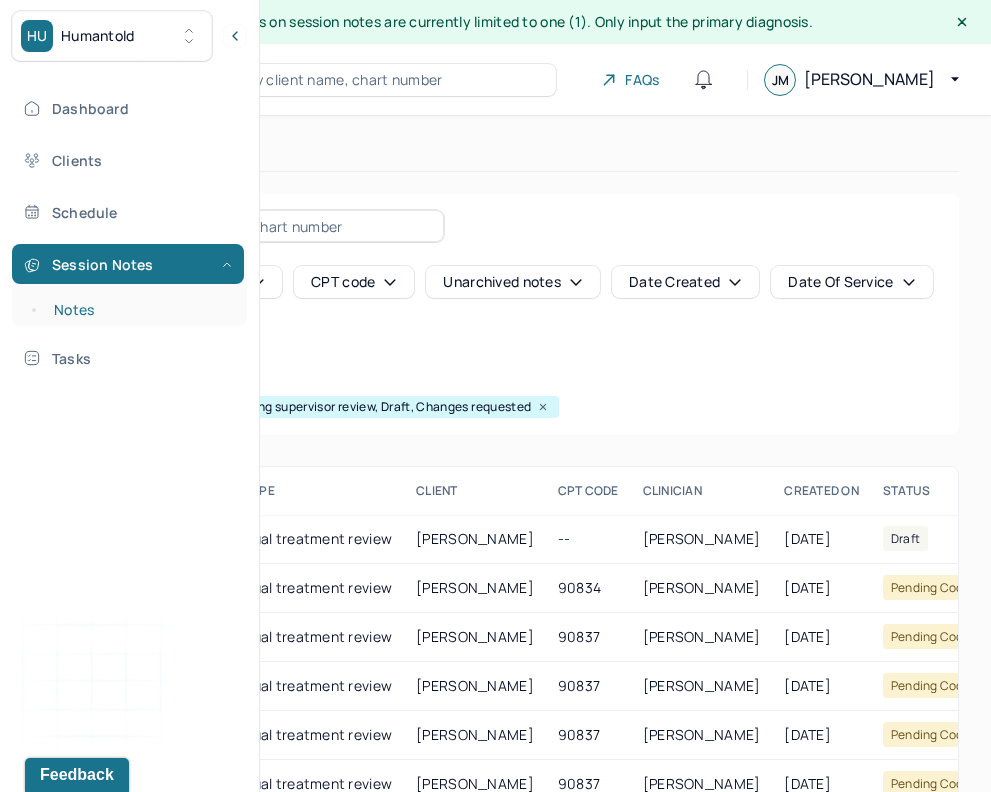 click on "Notes" at bounding box center (139, 310) 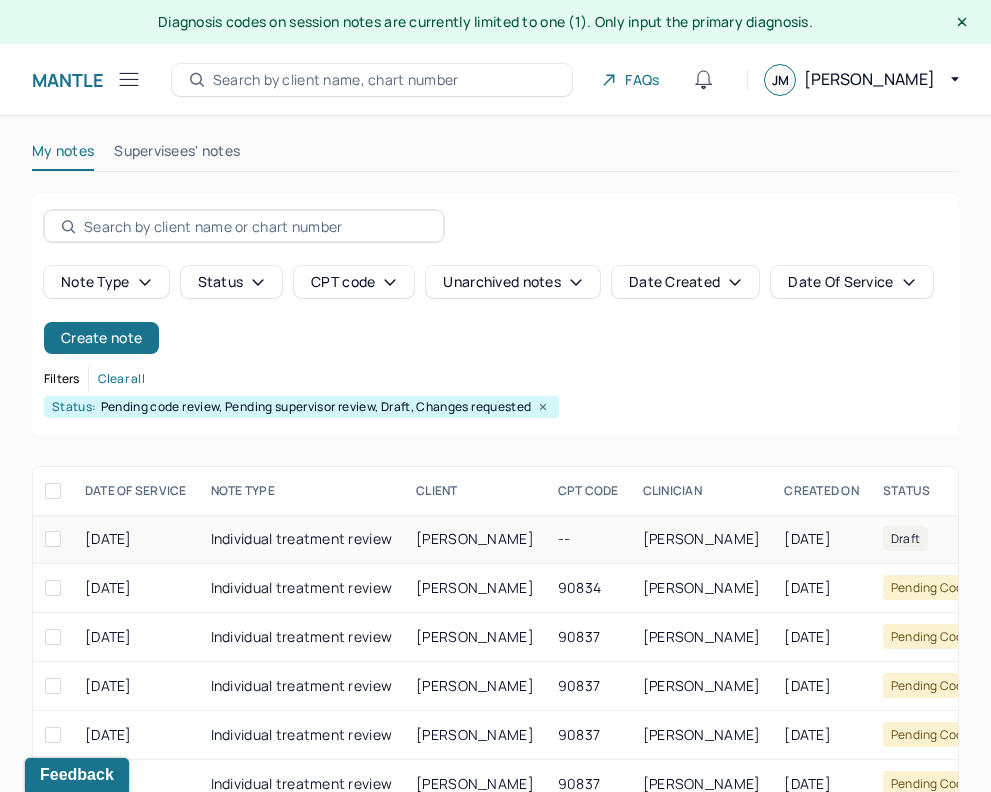 click on "[PERSON_NAME]" at bounding box center [475, 539] 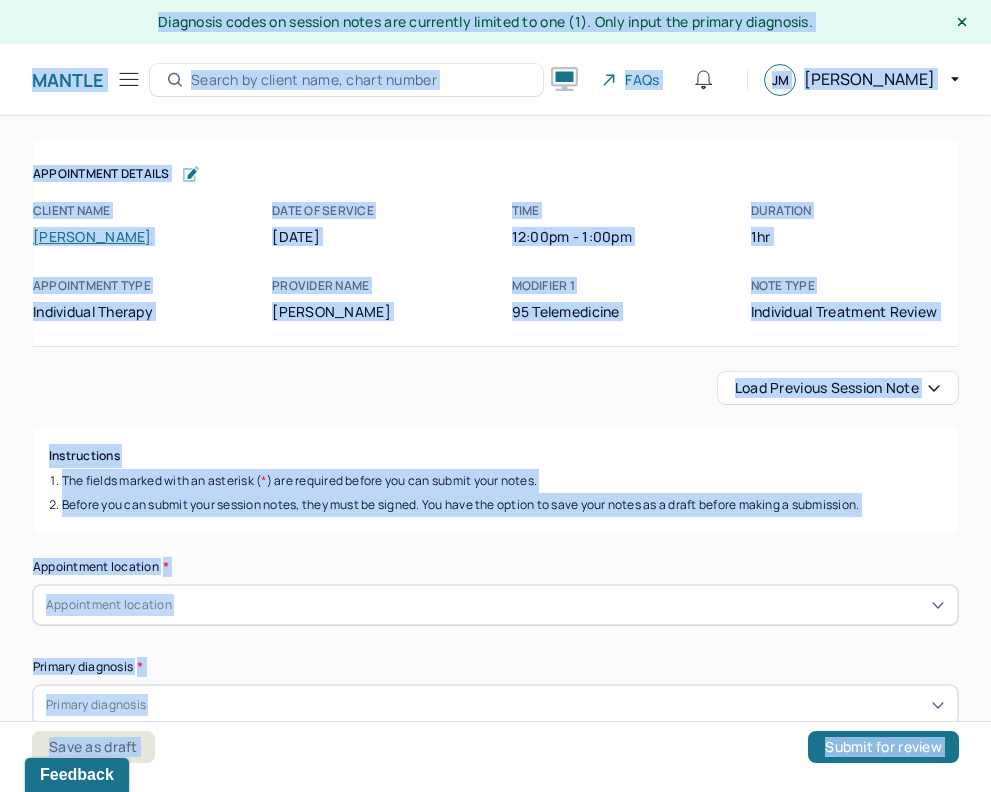 click on "The fields marked with an asterisk ( * ) are required before you can submit your notes." at bounding box center [495, 481] 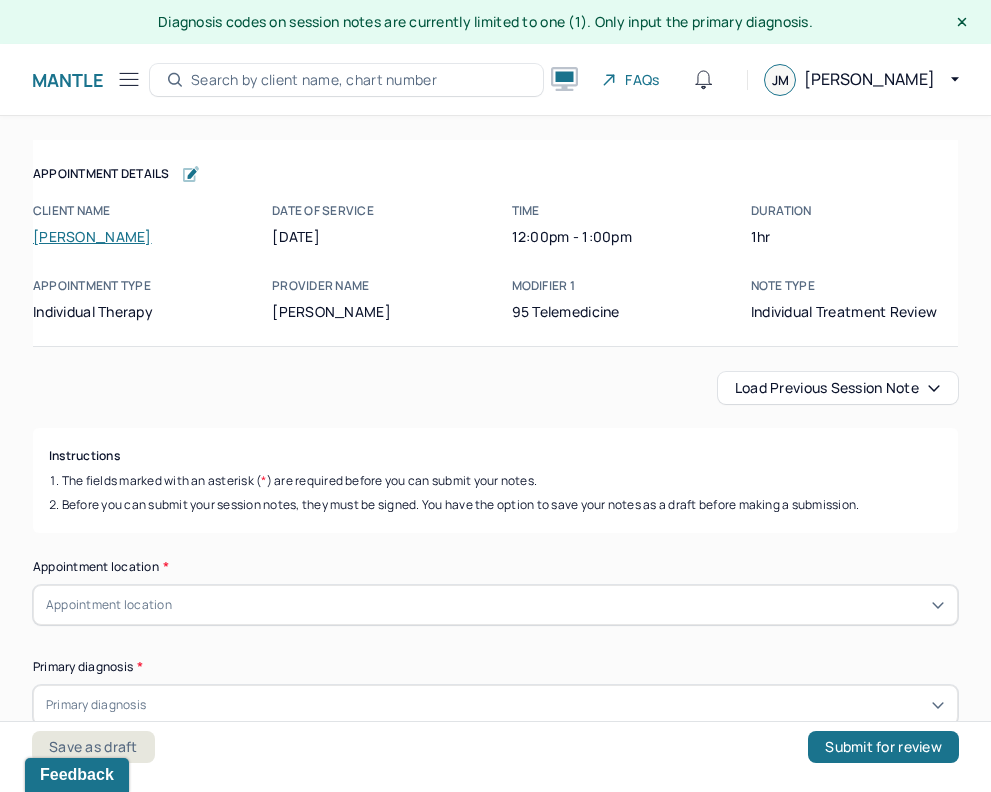 click on "Load previous session note" at bounding box center [838, 388] 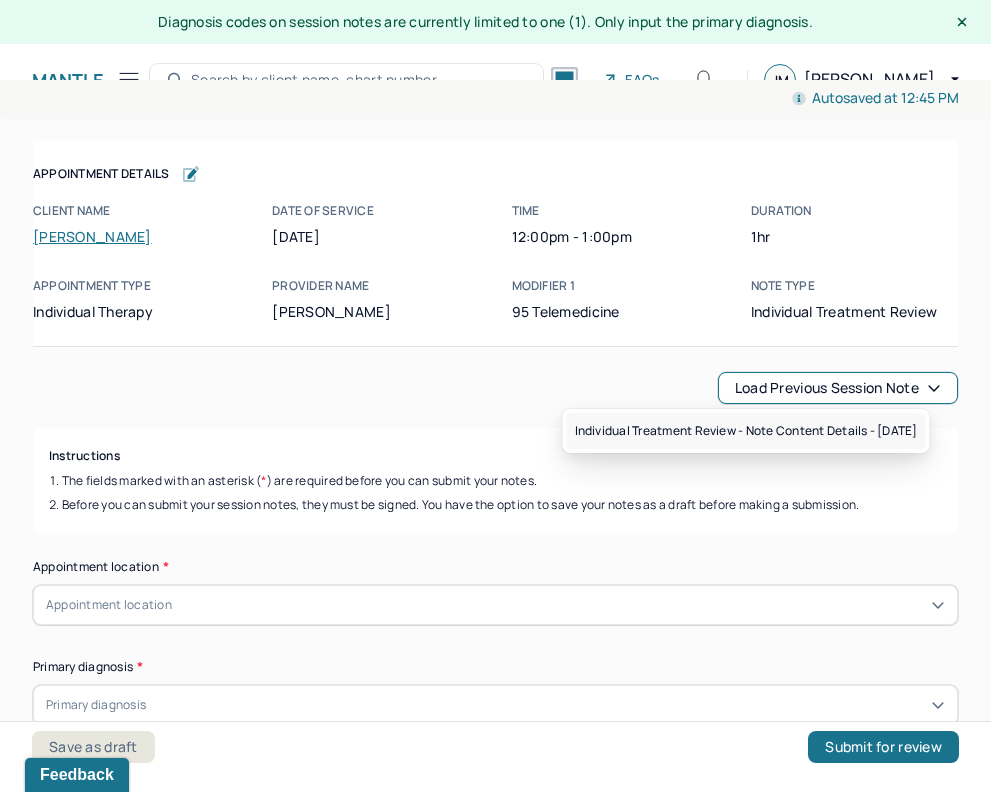 click on "Individual treatment review   - Note content Details -   [DATE]" at bounding box center (746, 431) 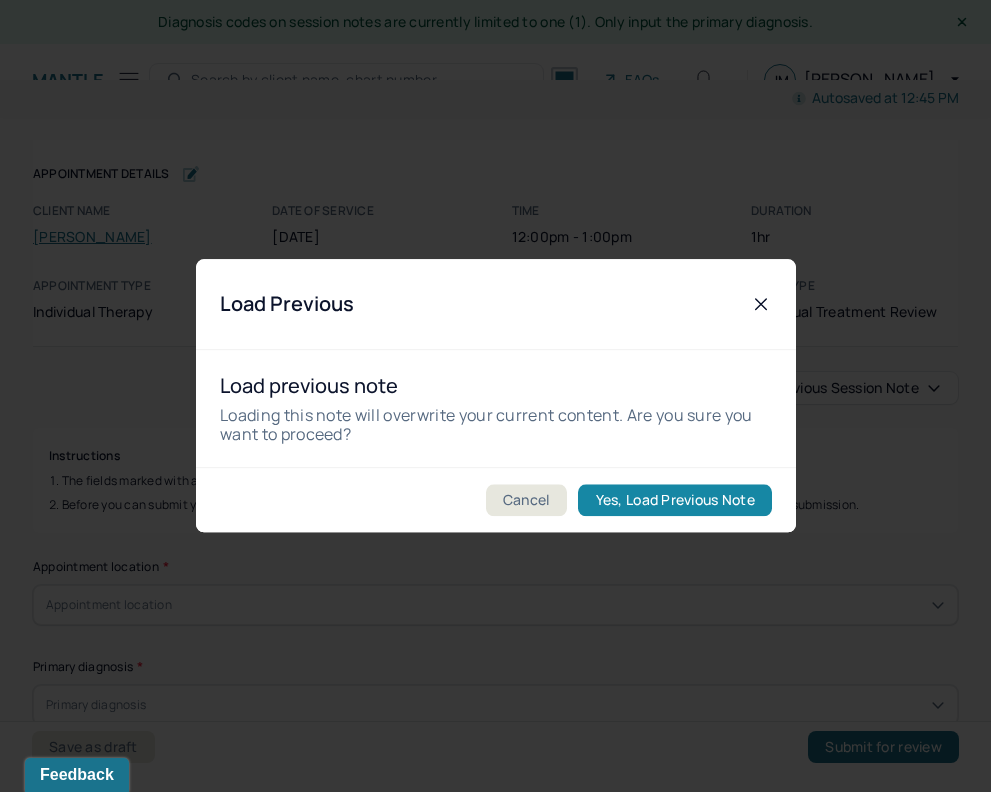 click on "Yes, Load Previous Note" at bounding box center (674, 501) 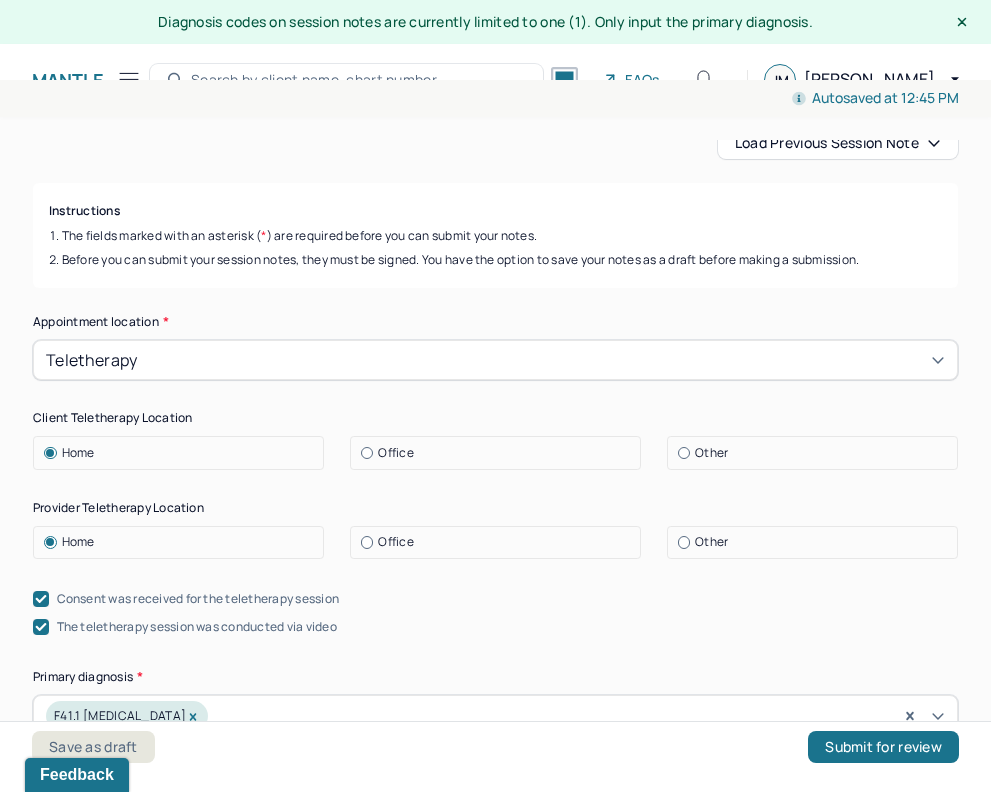 scroll, scrollTop: 311, scrollLeft: 0, axis: vertical 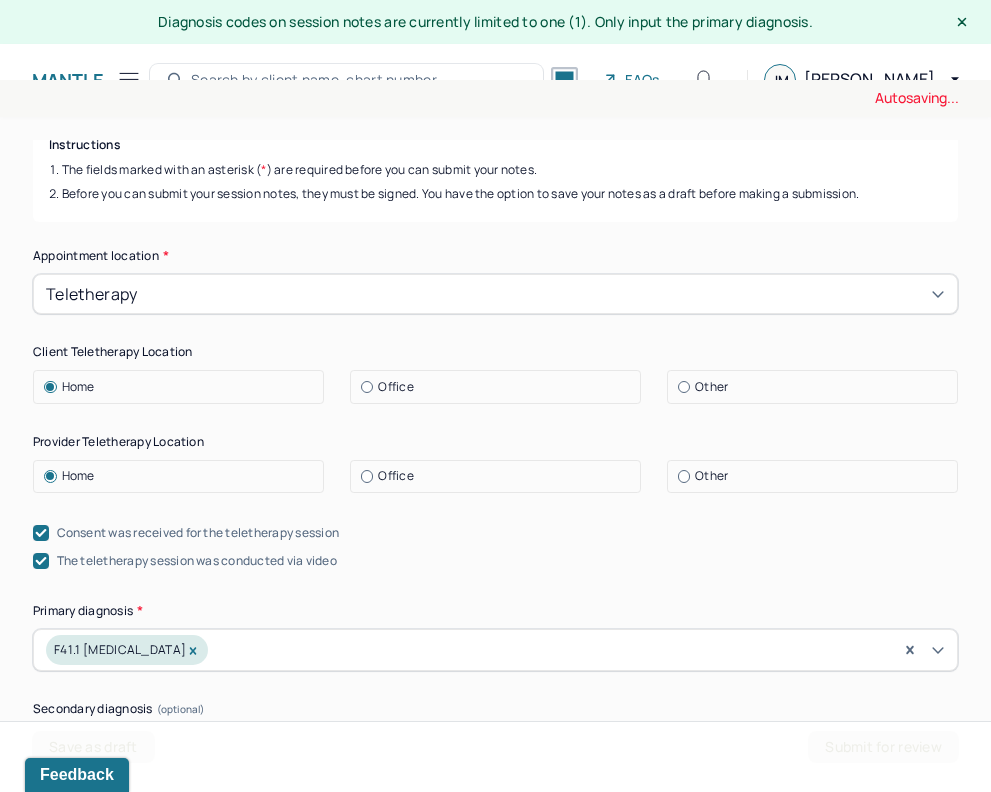 click at bounding box center [367, 476] 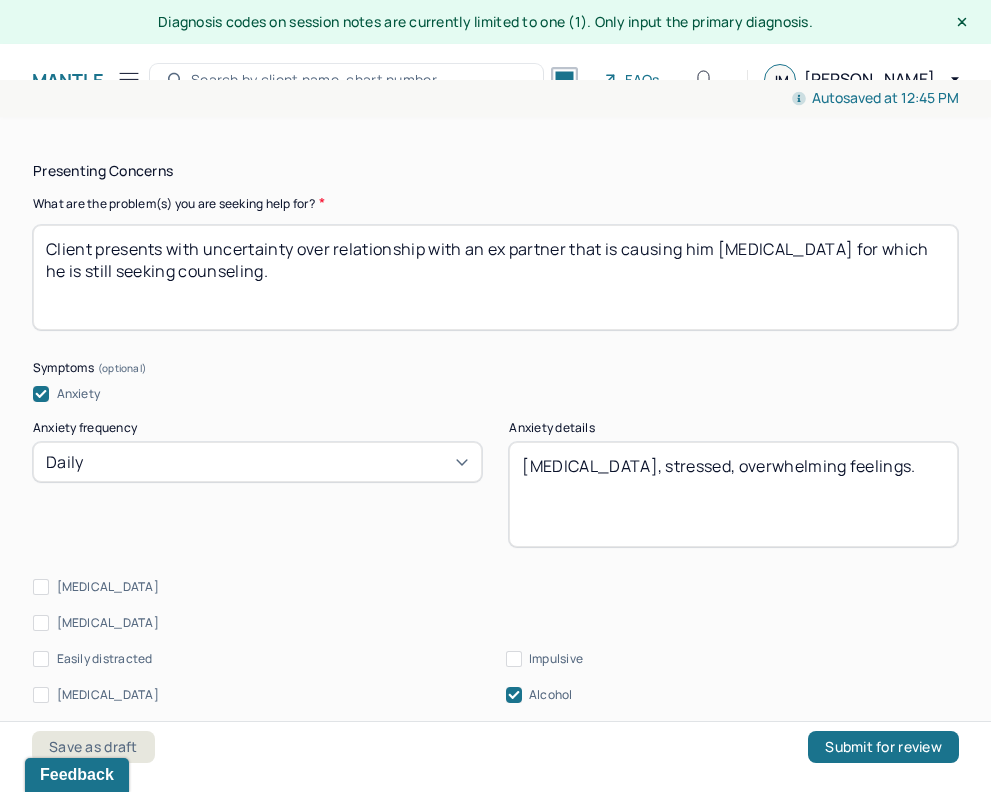 scroll, scrollTop: 1107, scrollLeft: 0, axis: vertical 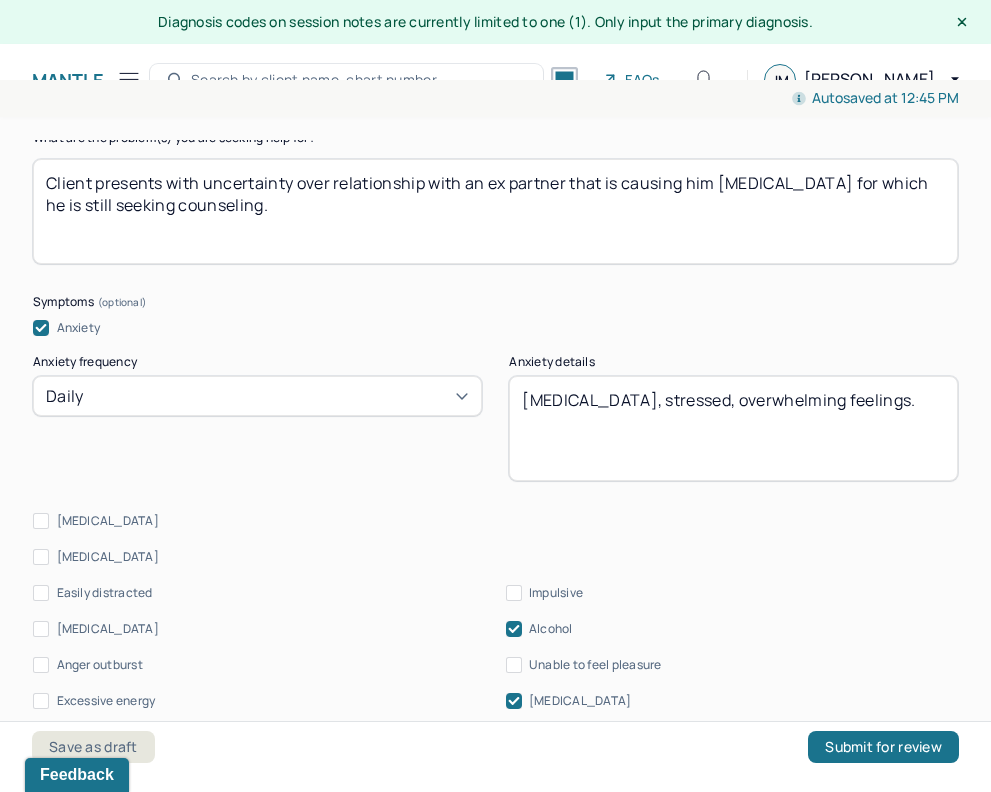 click on "Daily" at bounding box center [257, 396] 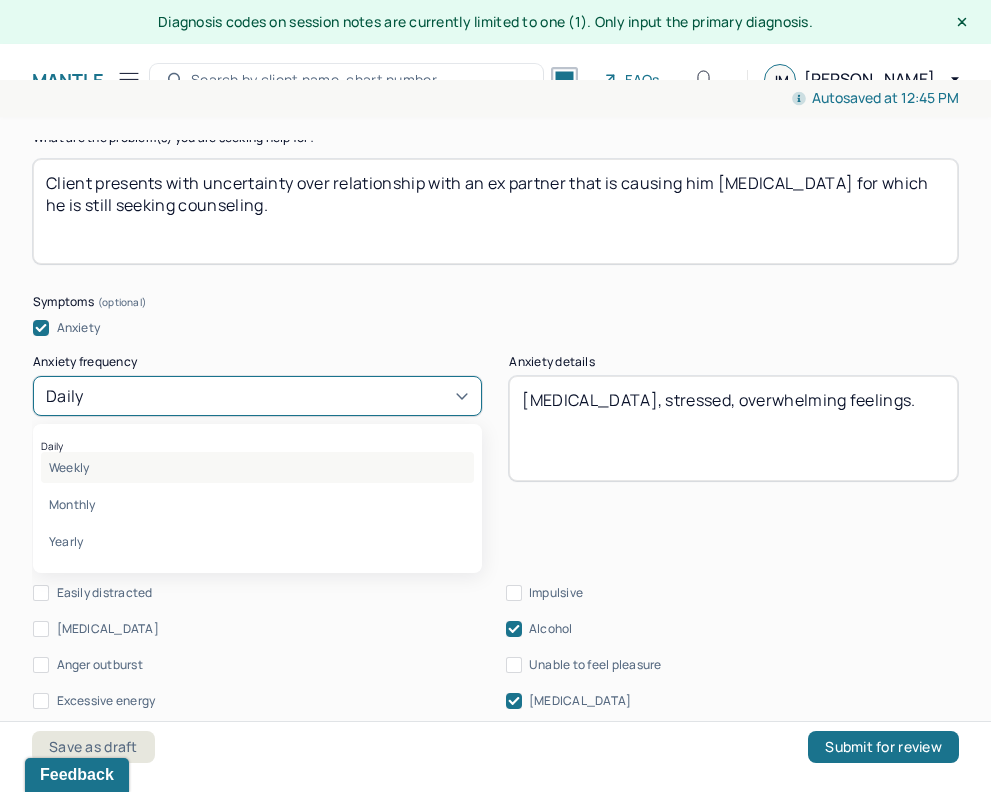 click on "Weekly" at bounding box center [257, 467] 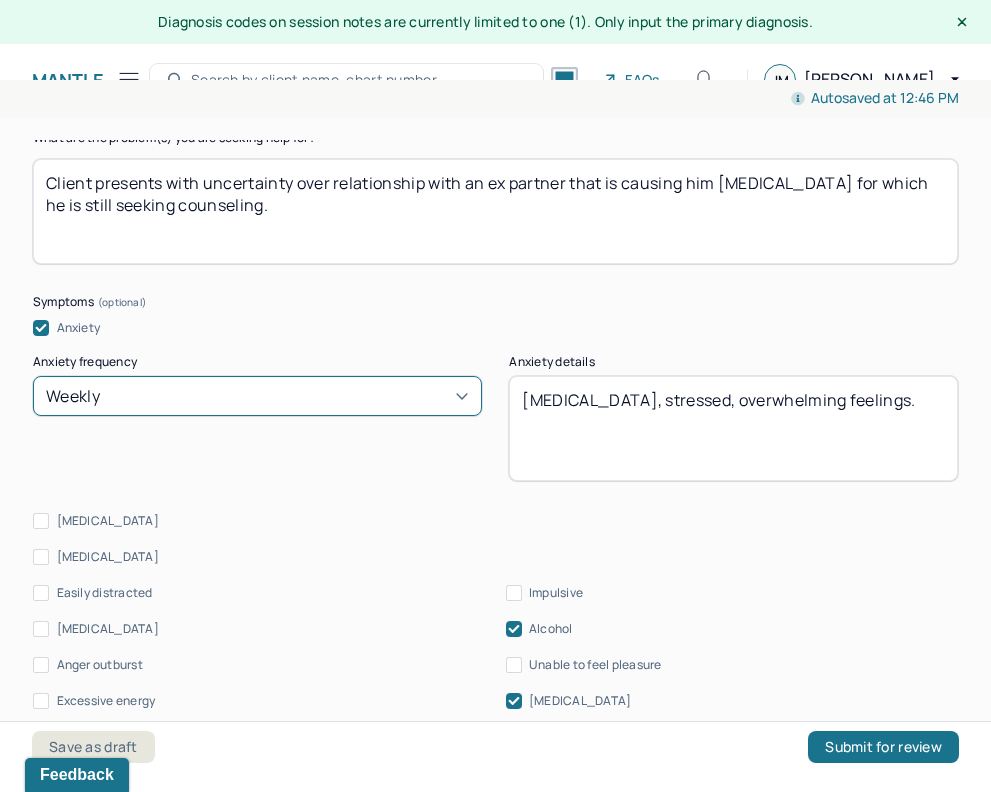 click on "[MEDICAL_DATA], stressed, overwhelming feelings." at bounding box center [733, 428] 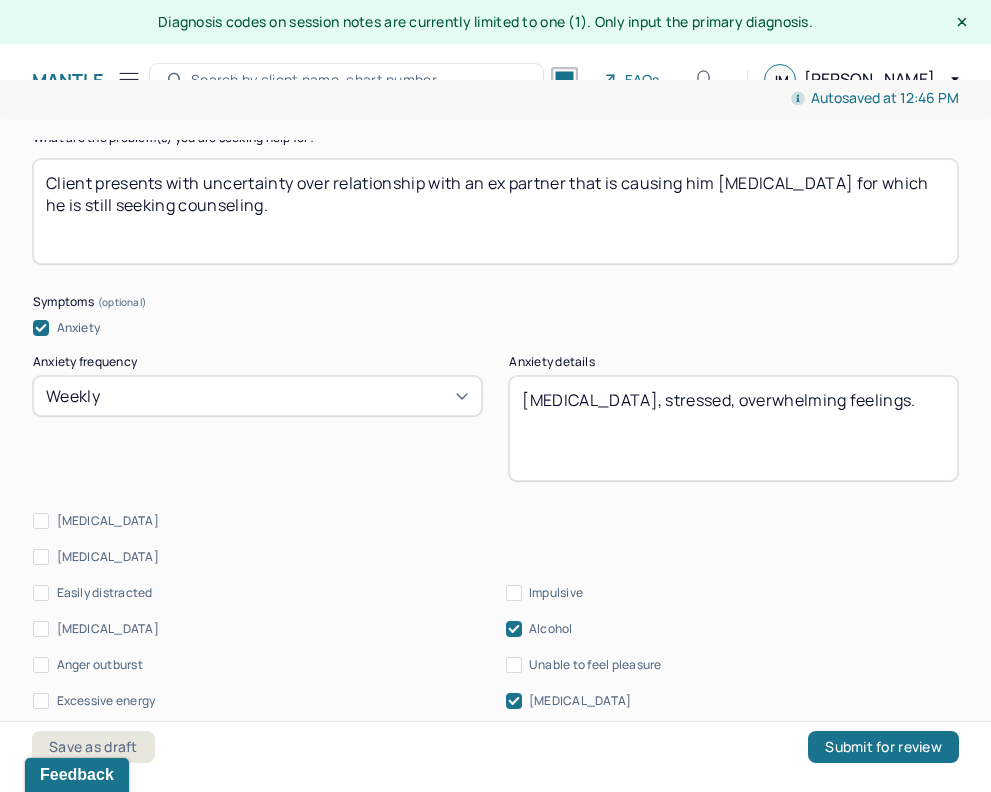 drag, startPoint x: 731, startPoint y: 401, endPoint x: 654, endPoint y: 404, distance: 77.05842 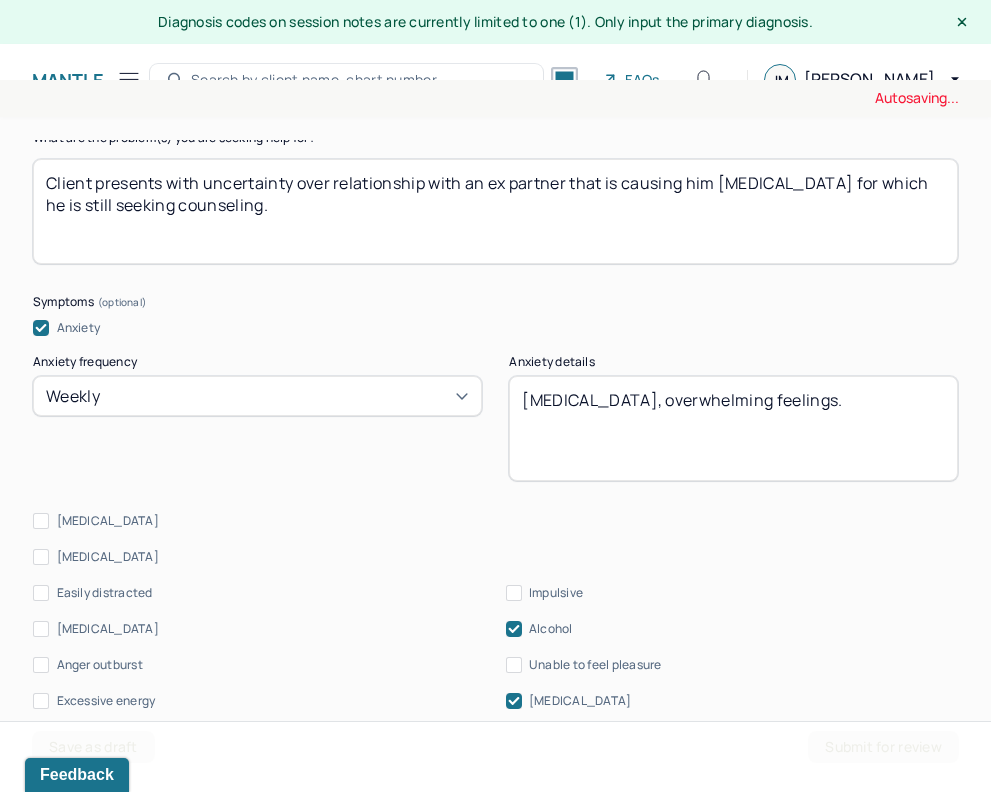 drag, startPoint x: 845, startPoint y: 403, endPoint x: 692, endPoint y: 389, distance: 153.63919 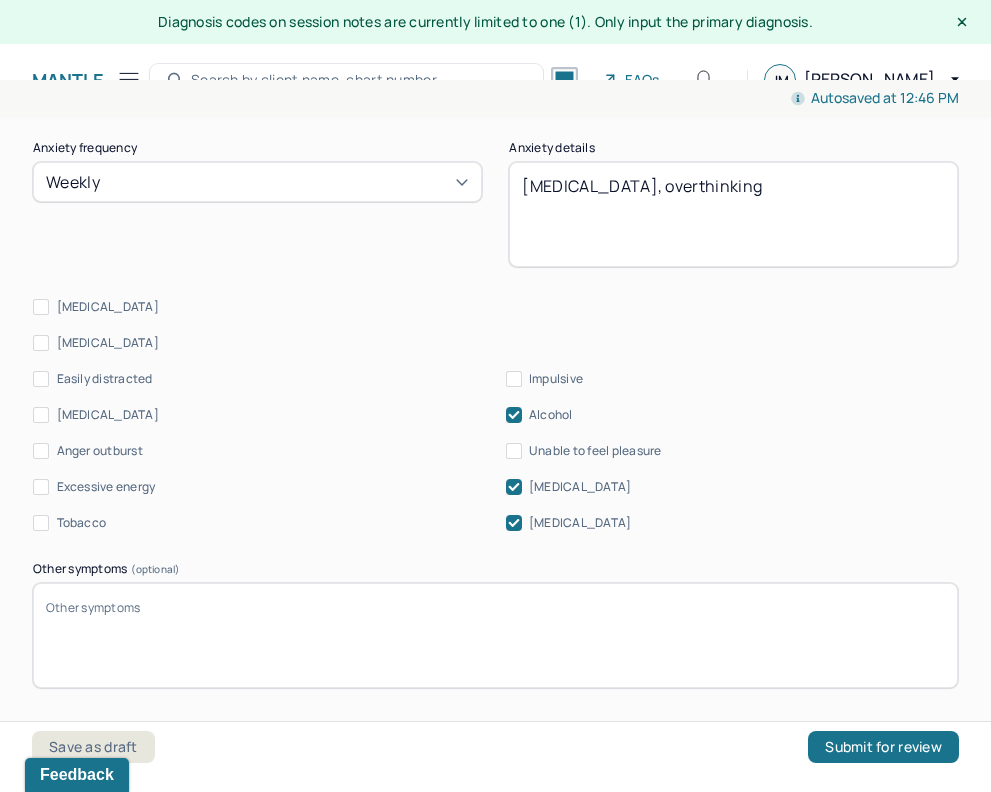 scroll, scrollTop: 1320, scrollLeft: 0, axis: vertical 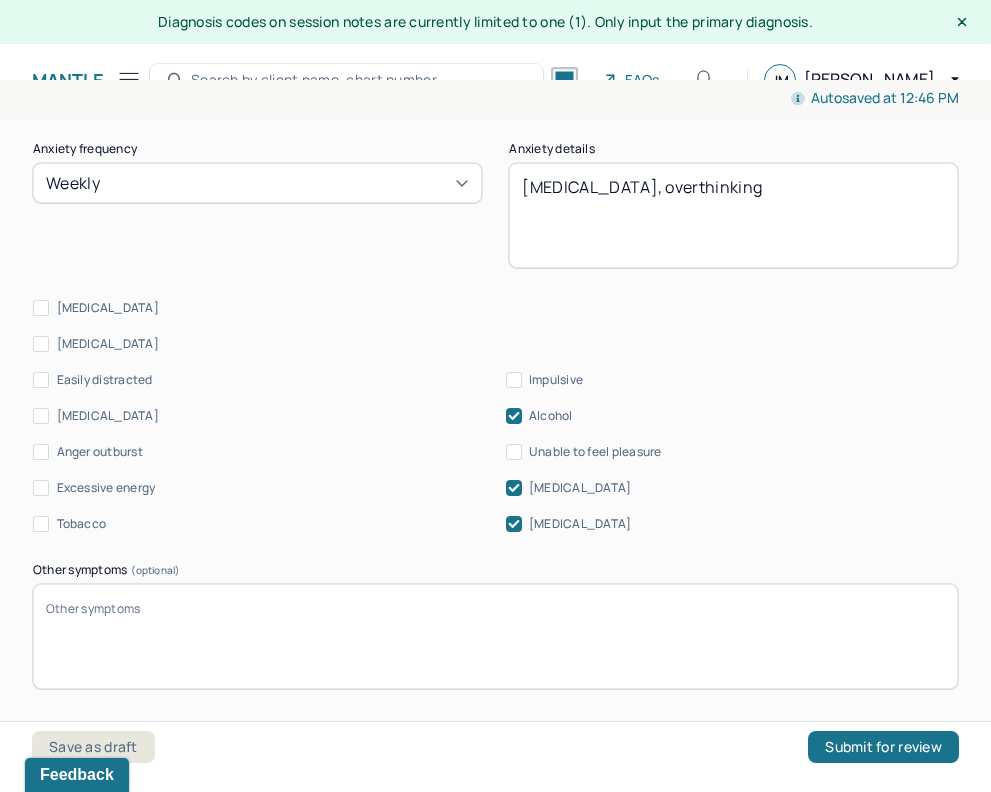 type on "[MEDICAL_DATA], overthinking" 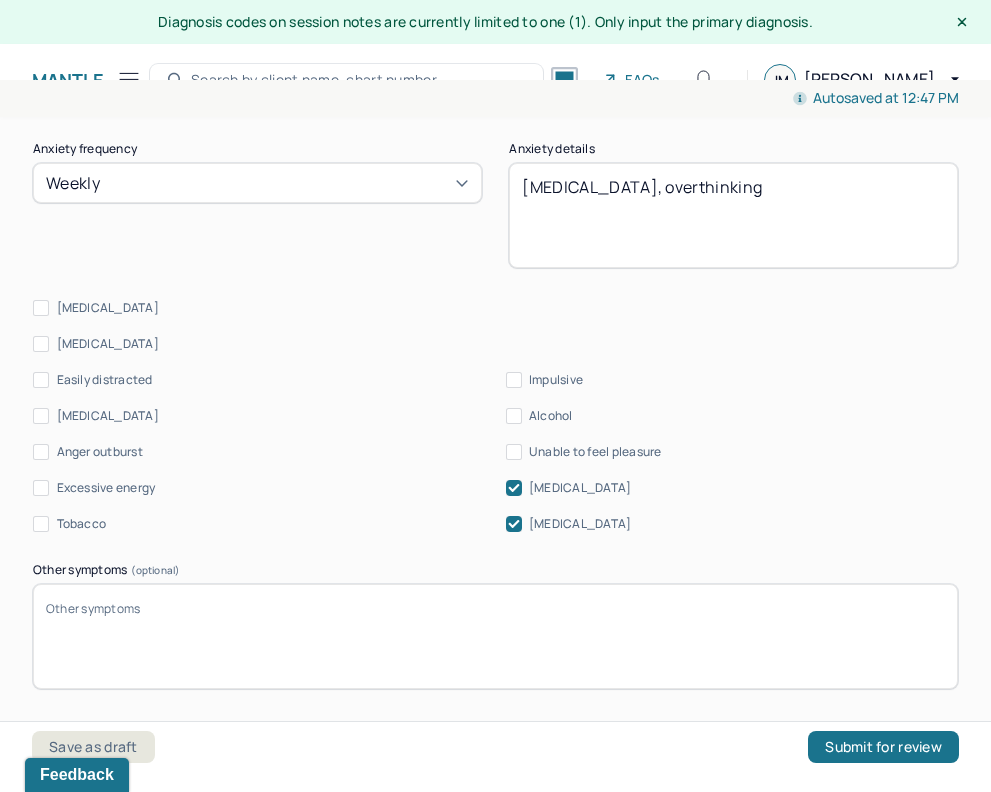 click 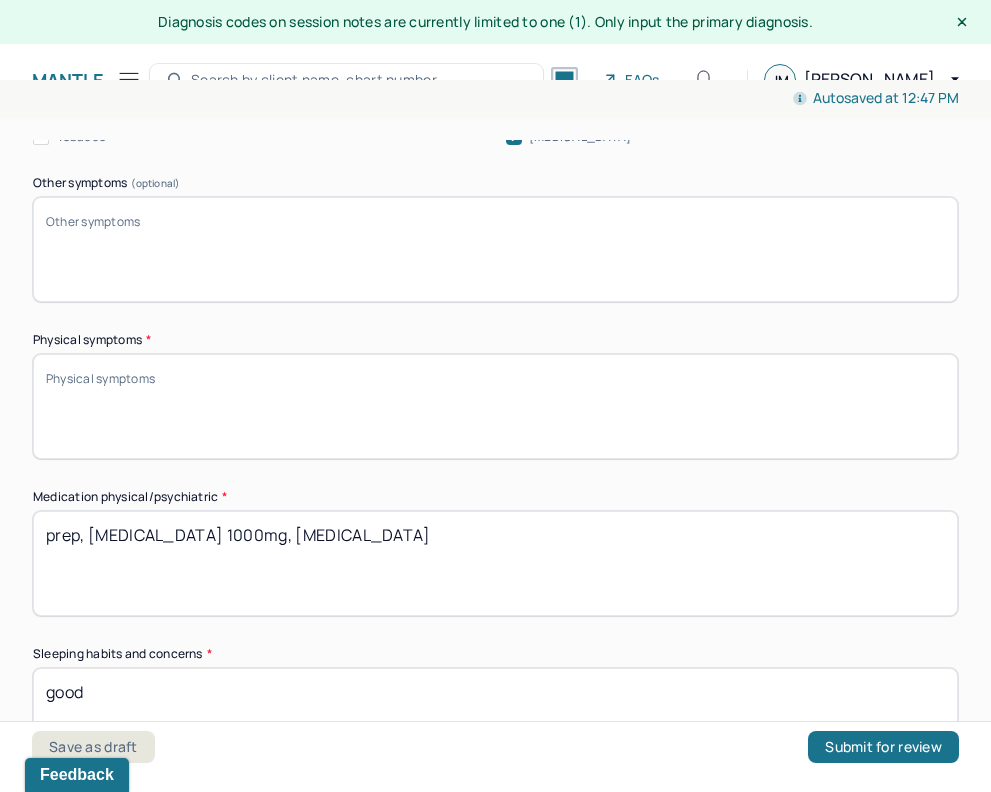 scroll, scrollTop: 1708, scrollLeft: 0, axis: vertical 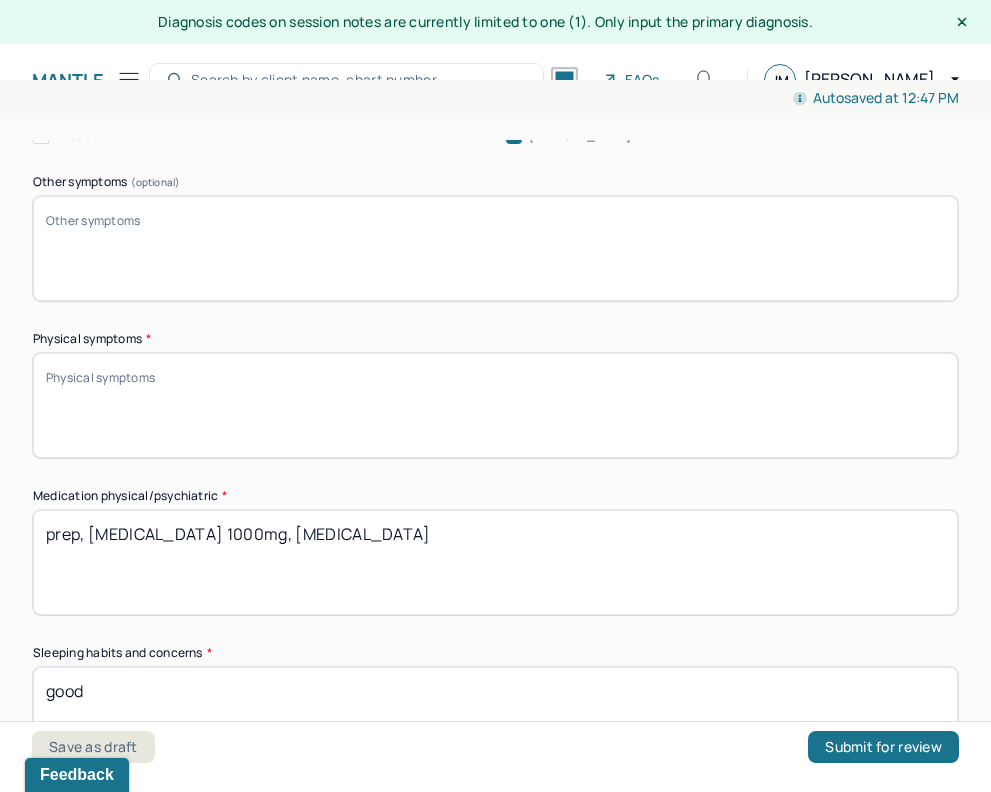 click on "Physical symptoms *" at bounding box center [495, 405] 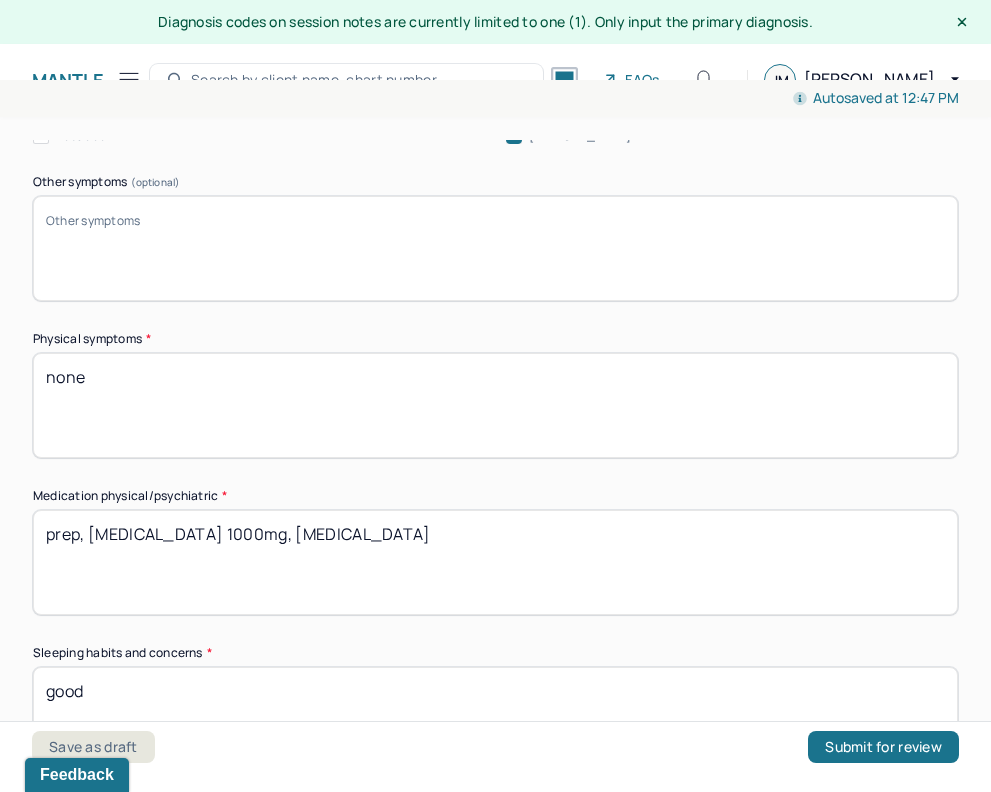 type on "none" 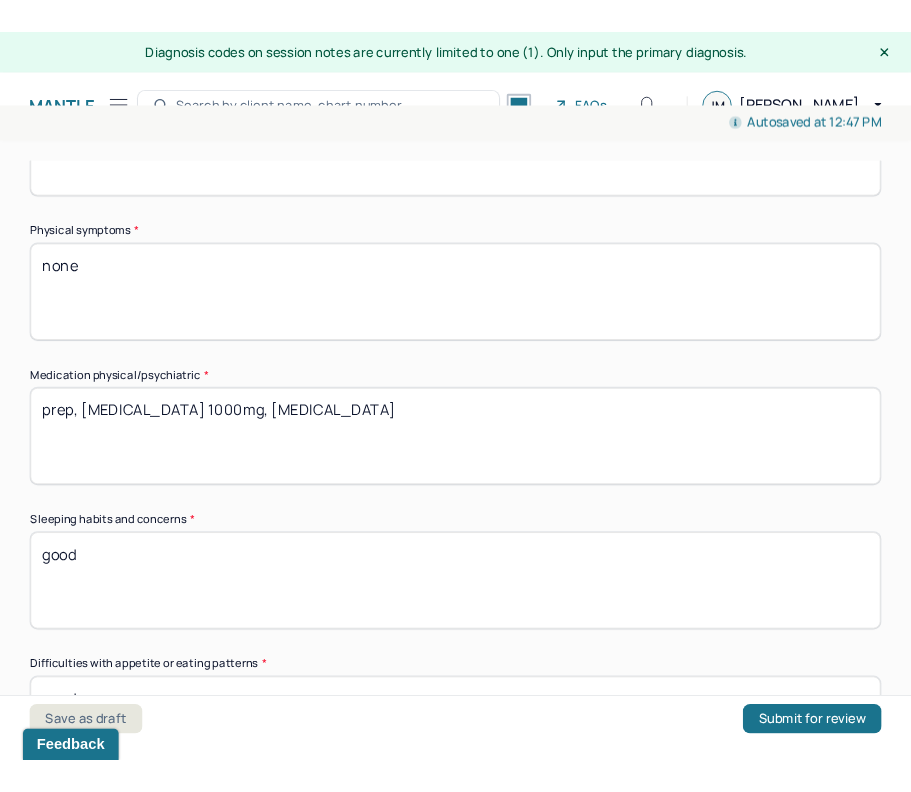 scroll, scrollTop: 1832, scrollLeft: 0, axis: vertical 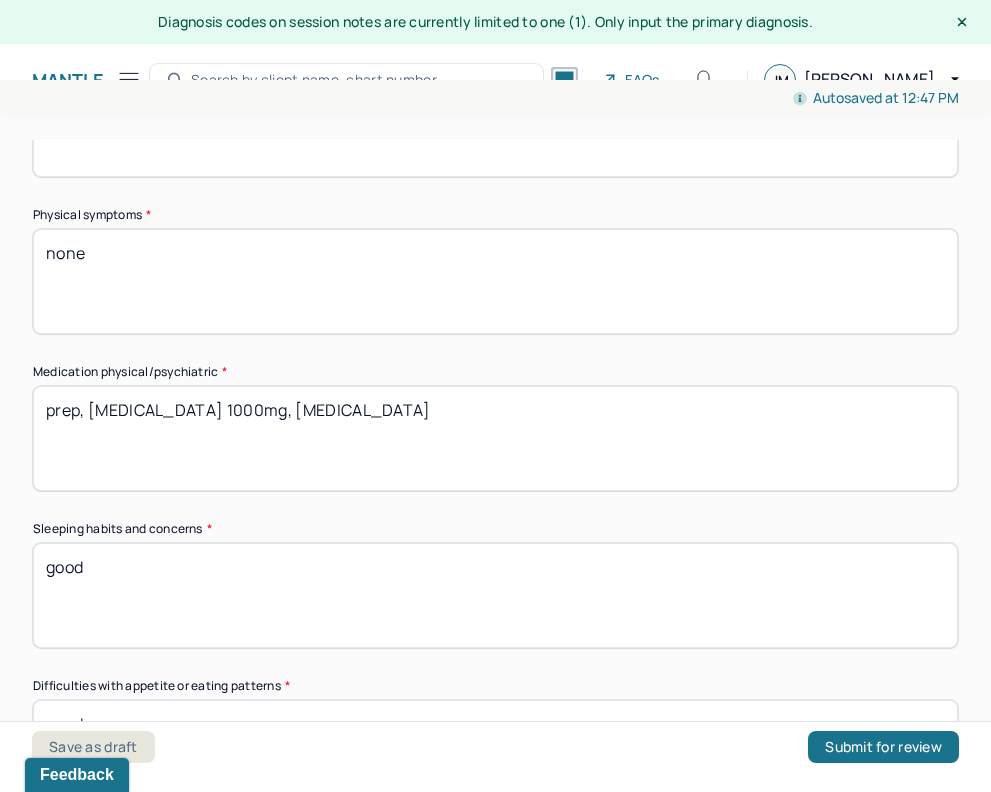 drag, startPoint x: 88, startPoint y: 412, endPoint x: 39, endPoint y: 415, distance: 49.09175 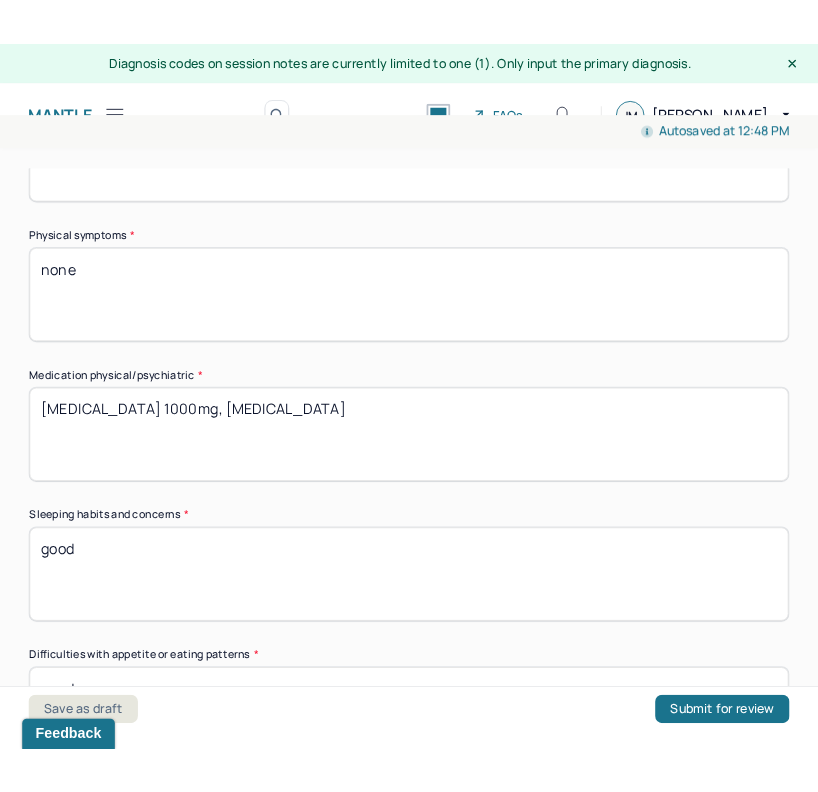 scroll, scrollTop: 1875, scrollLeft: 0, axis: vertical 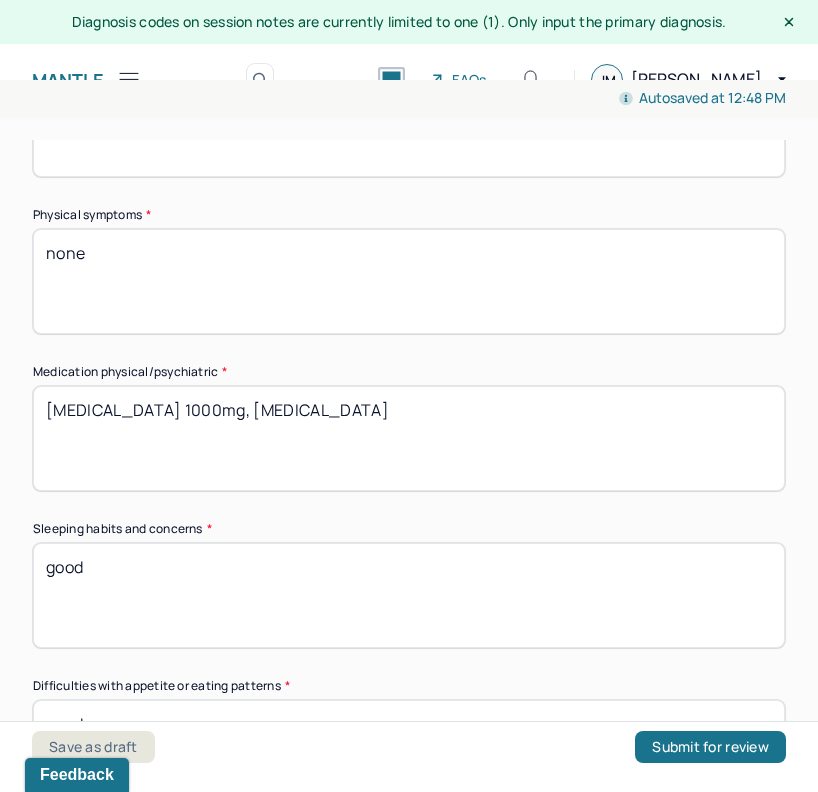 click on "[MEDICAL_DATA] 1000mg, [MEDICAL_DATA]" at bounding box center [409, 438] 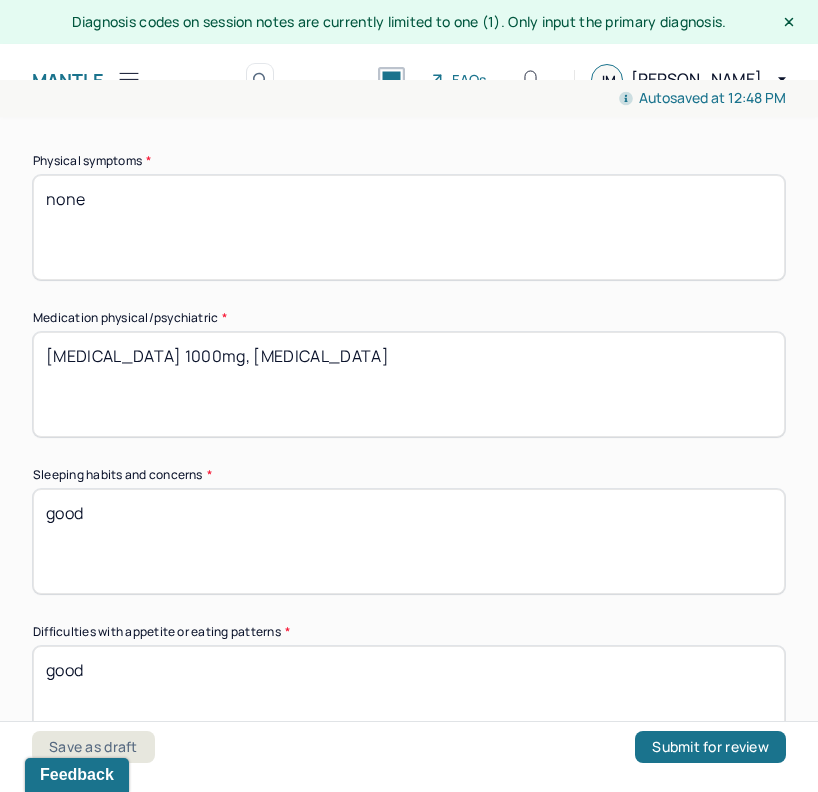 scroll, scrollTop: 1934, scrollLeft: 0, axis: vertical 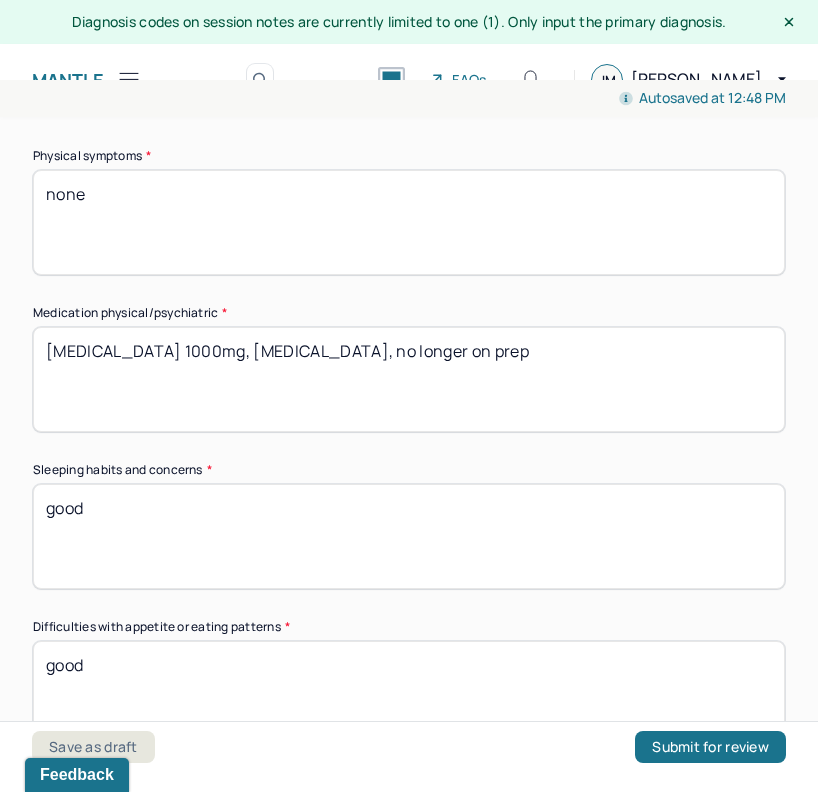 type on "[MEDICAL_DATA] 1000mg, [MEDICAL_DATA], no longer on prep" 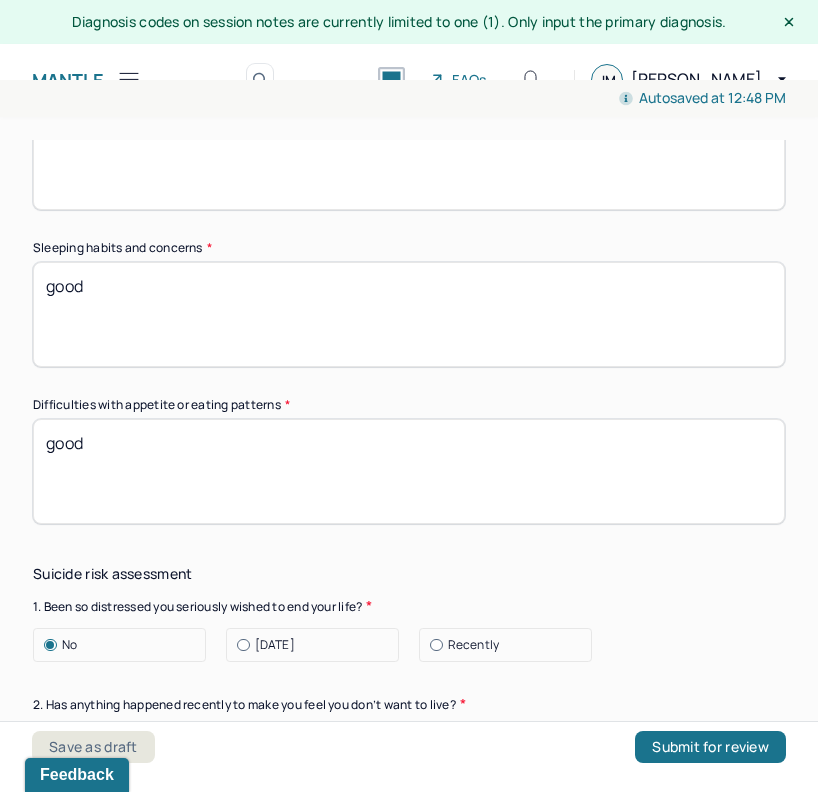 scroll, scrollTop: 2212, scrollLeft: 0, axis: vertical 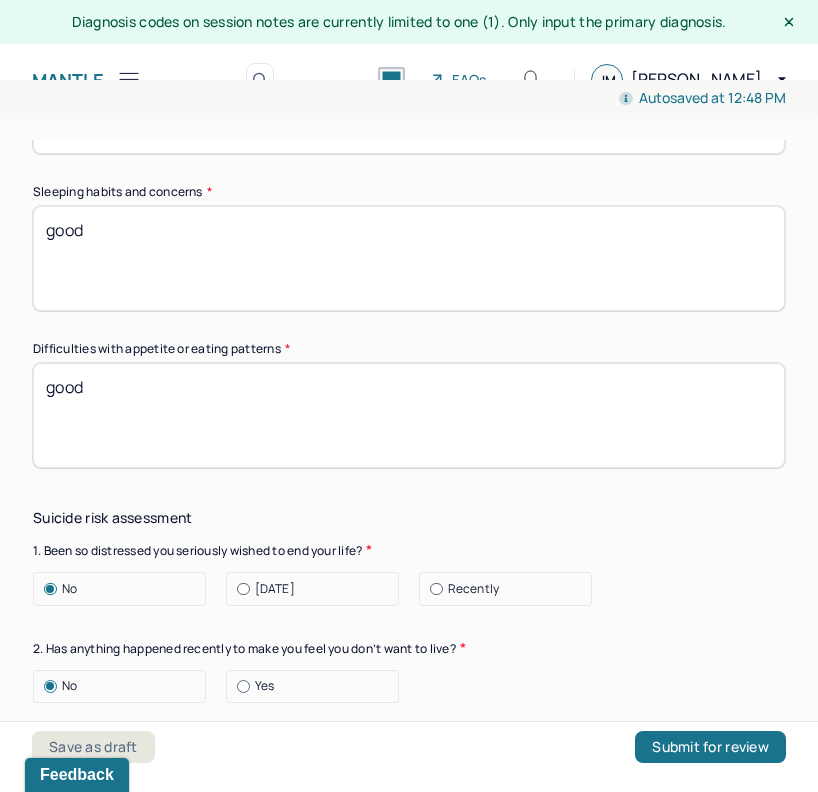 click on "good" at bounding box center (409, 258) 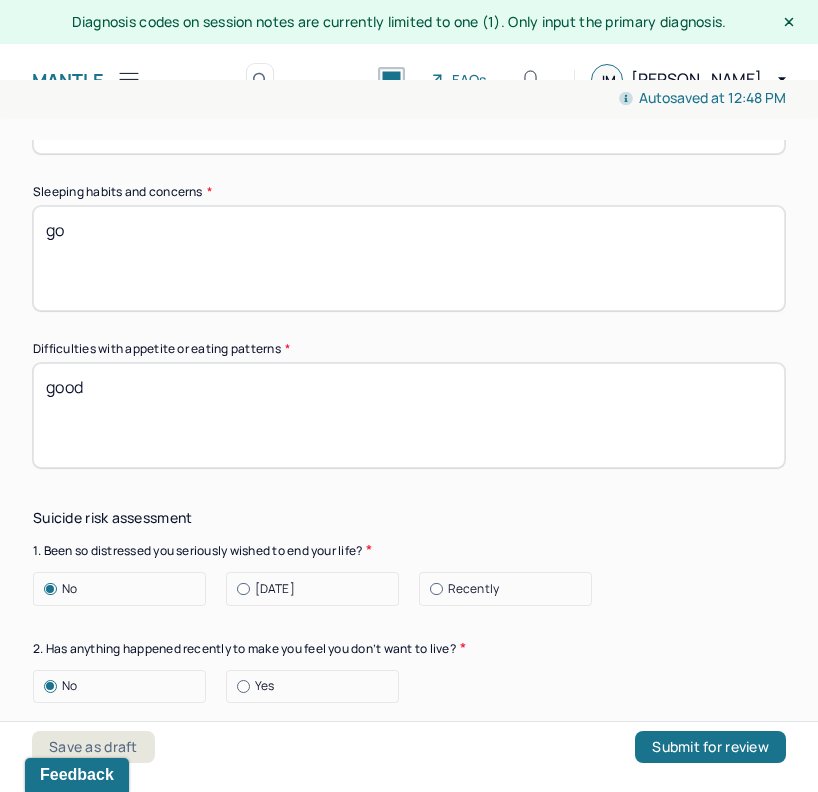 type on "g" 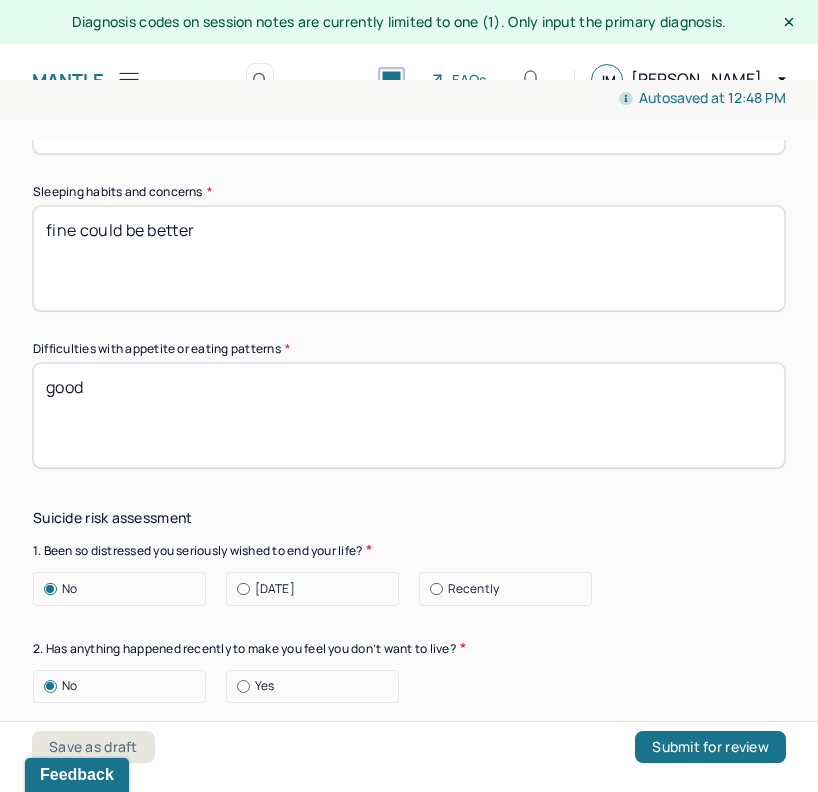 type on "fine could be better" 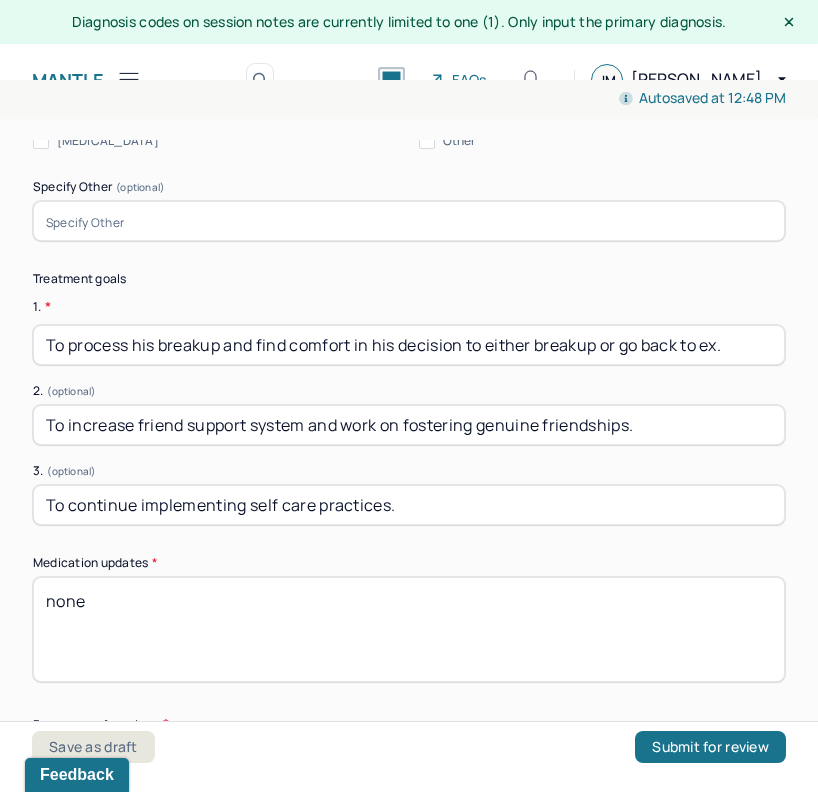 scroll, scrollTop: 5288, scrollLeft: 0, axis: vertical 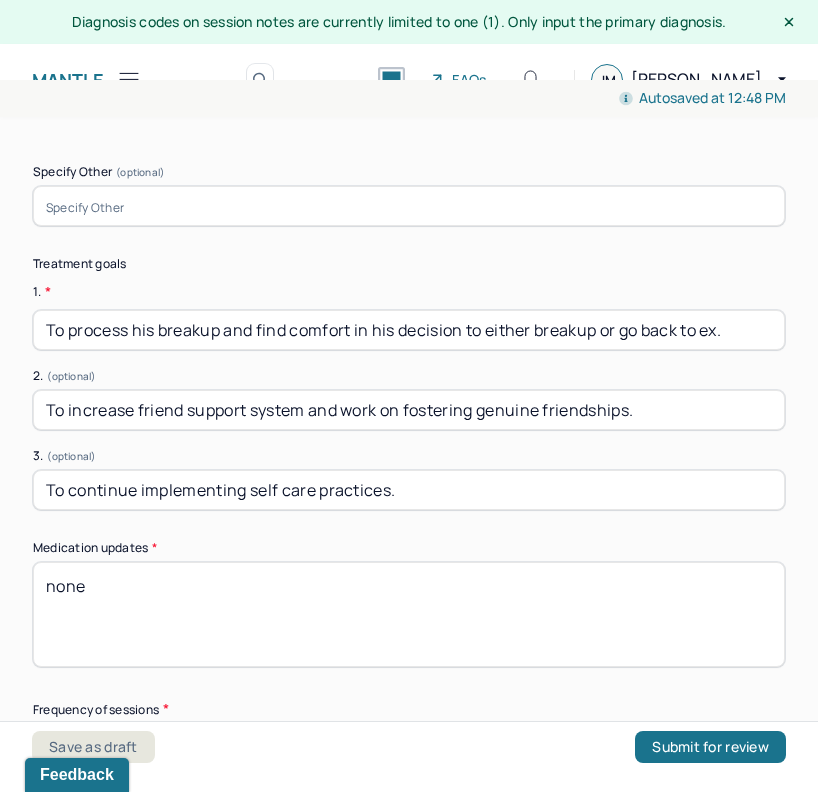 type on "fine" 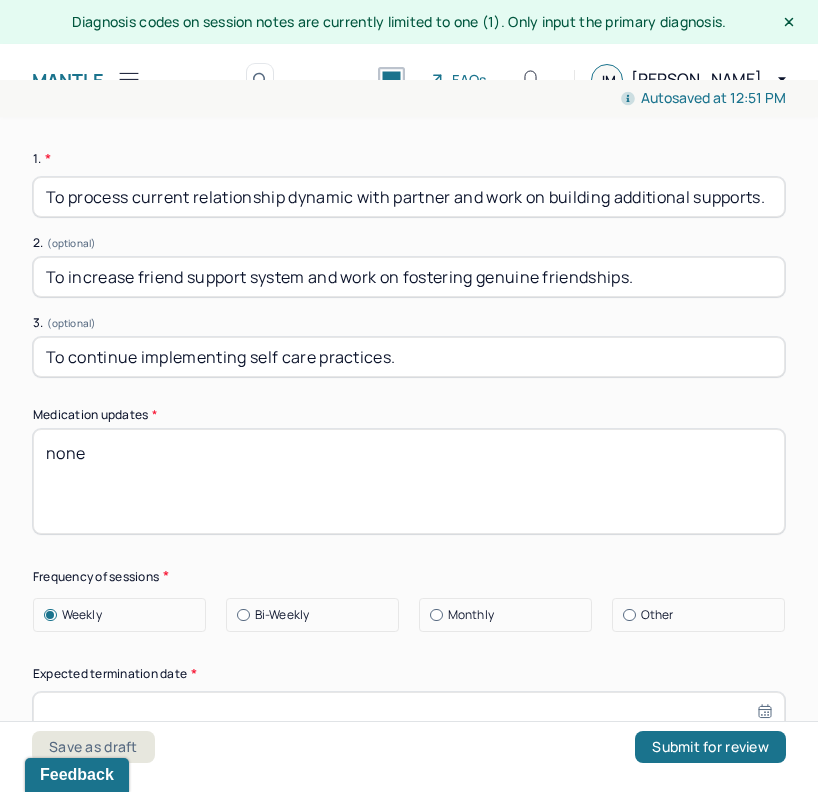 scroll, scrollTop: 5511, scrollLeft: 0, axis: vertical 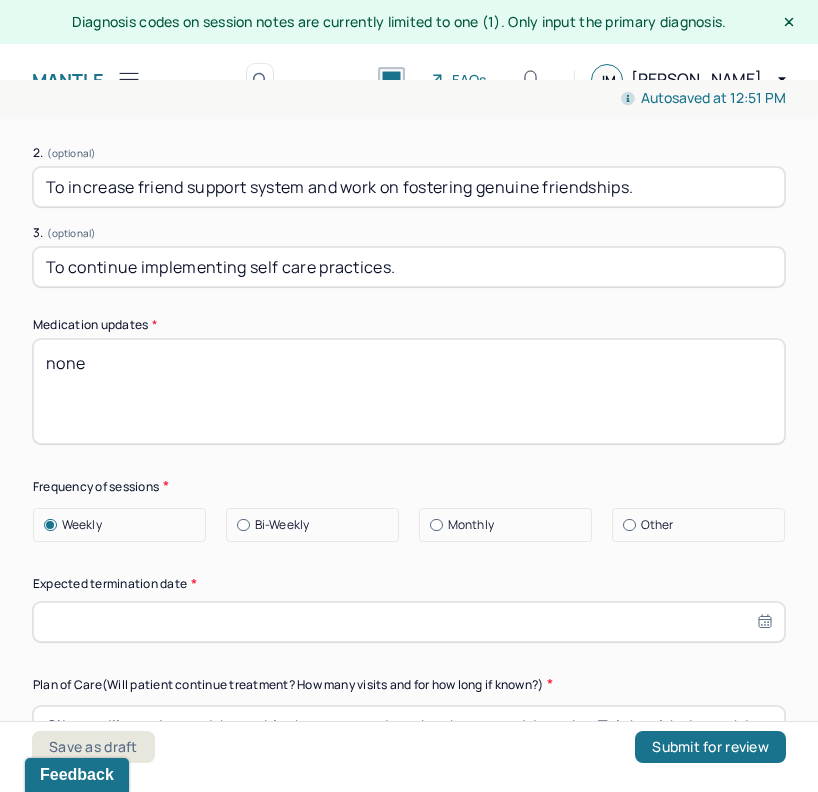 type on "To process current relationship dynamic with partner and work on building additional supports." 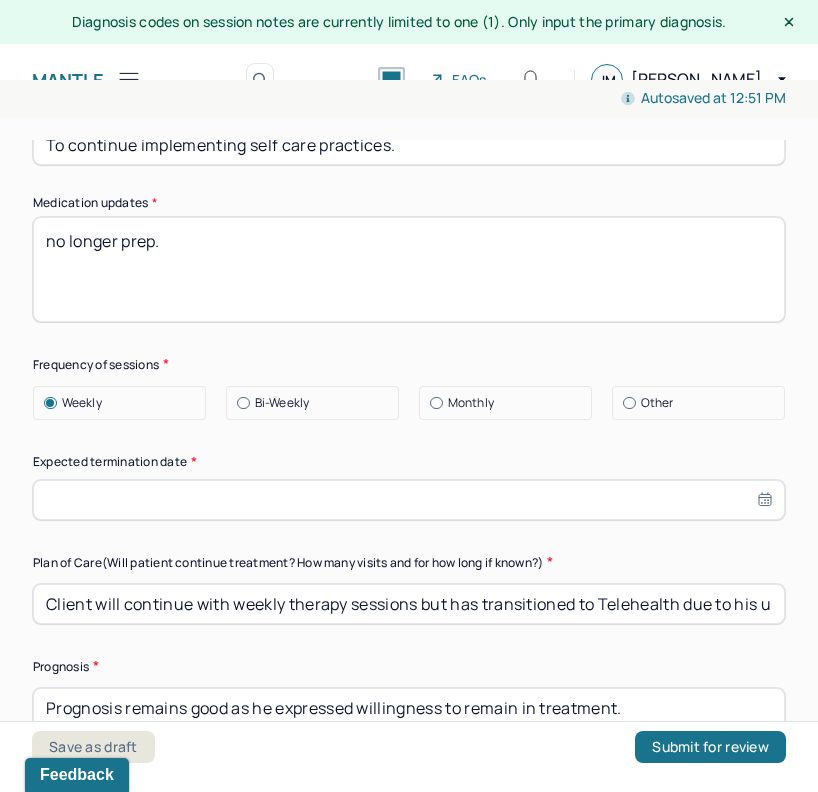 scroll, scrollTop: 5636, scrollLeft: 0, axis: vertical 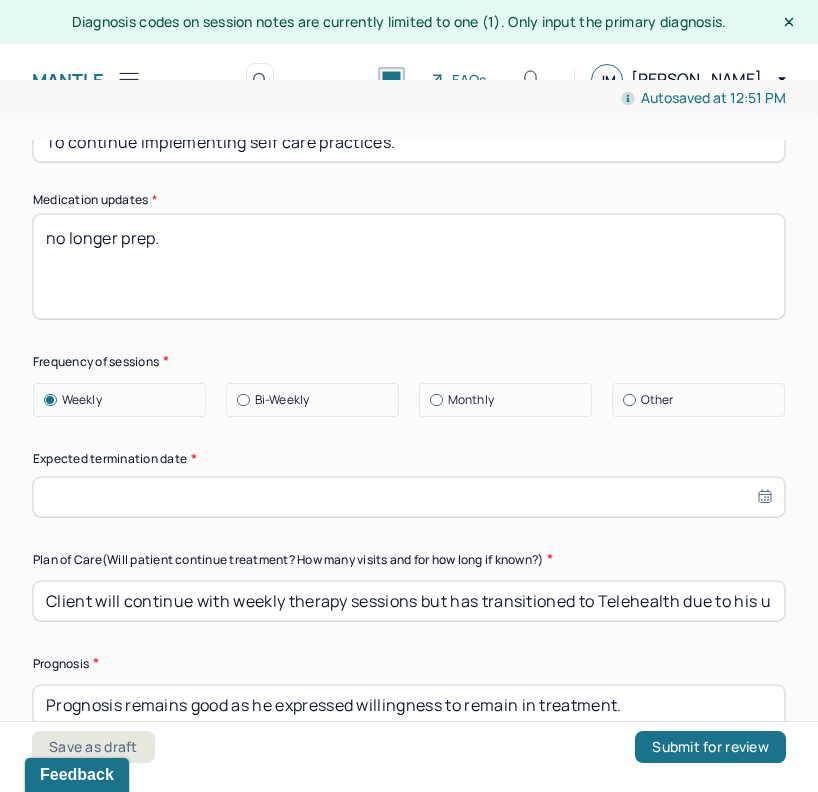 type on "no longer prep." 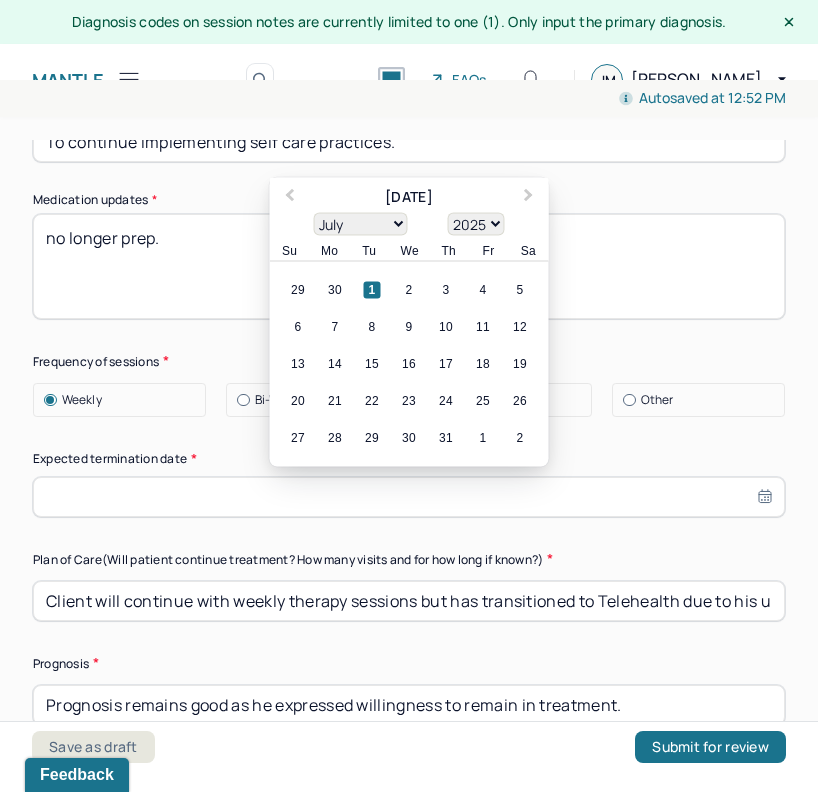 click on "1900 1901 1902 1903 1904 1905 1906 1907 1908 1909 1910 1911 1912 1913 1914 1915 1916 1917 1918 1919 1920 1921 1922 1923 1924 1925 1926 1927 1928 1929 1930 1931 1932 1933 1934 1935 1936 1937 1938 1939 1940 1941 1942 1943 1944 1945 1946 1947 1948 1949 1950 1951 1952 1953 1954 1955 1956 1957 1958 1959 1960 1961 1962 1963 1964 1965 1966 1967 1968 1969 1970 1971 1972 1973 1974 1975 1976 1977 1978 1979 1980 1981 1982 1983 1984 1985 1986 1987 1988 1989 1990 1991 1992 1993 1994 1995 1996 1997 1998 1999 2000 2001 2002 2003 2004 2005 2006 2007 2008 2009 2010 2011 2012 2013 2014 2015 2016 2017 2018 2019 2020 2021 2022 2023 2024 2025 2026 2027 2028 2029 2030 2031 2032 2033 2034 2035 2036 2037 2038 2039 2040 2041 2042 2043 2044 2045 2046 2047 2048 2049 2050 2051 2052 2053 2054 2055 2056 2057 2058 2059 2060 2061 2062 2063 2064 2065 2066 2067 2068 2069 2070 2071 2072 2073 2074 2075 2076 2077 2078 2079 2080 2081 2082 2083 2084 2085 2086 2087 2088 2089 2090 2091 2092 2093 2094 2095 2096 2097 2098 2099 2100" at bounding box center [476, 223] 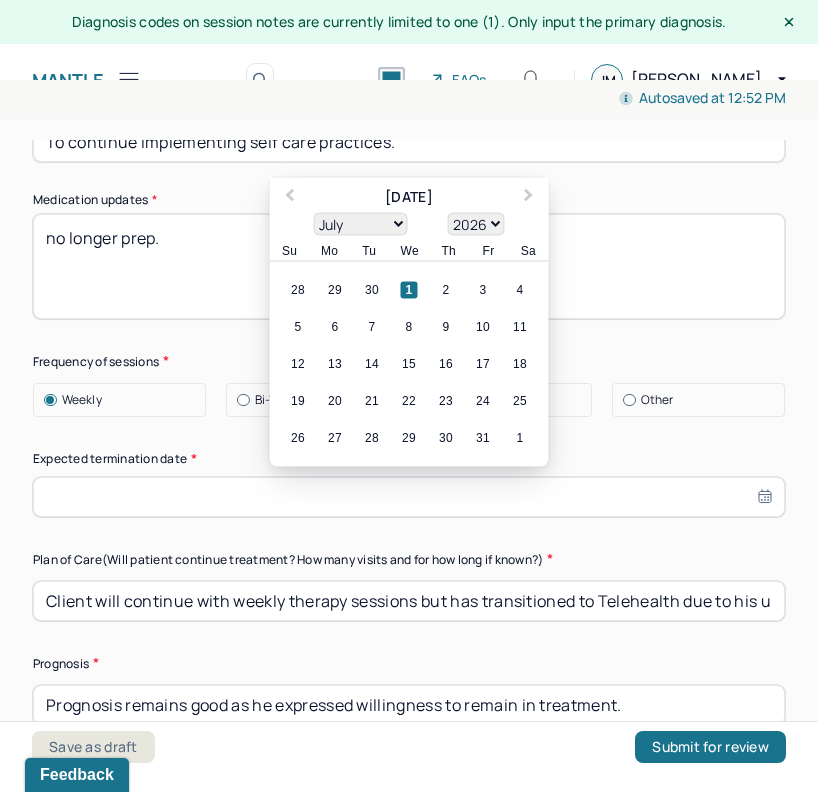click on "1" at bounding box center (409, 289) 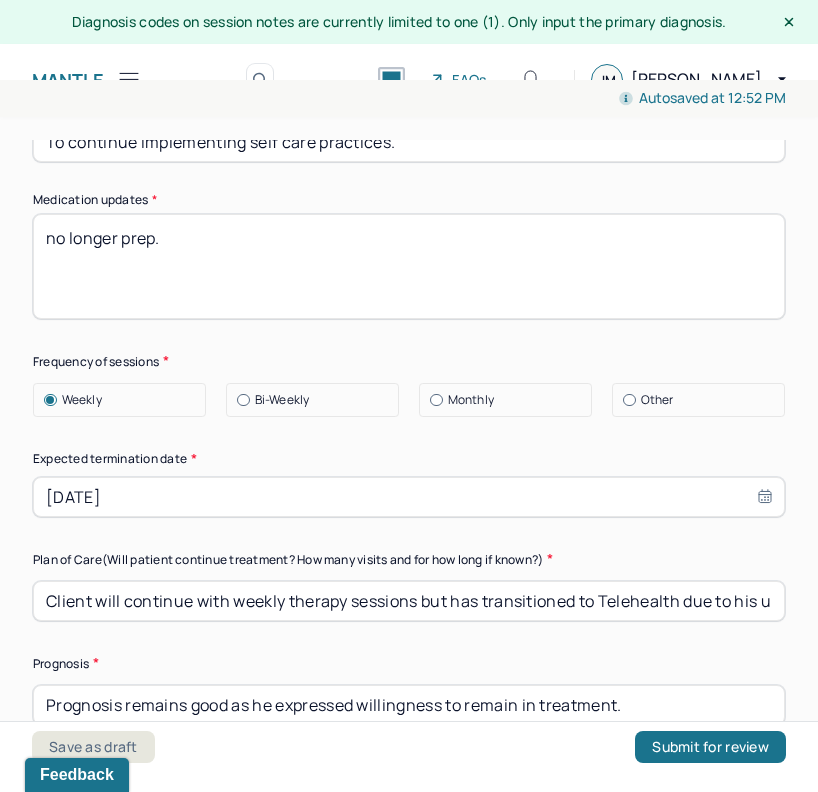 click on "Expected termination date *" at bounding box center (409, 459) 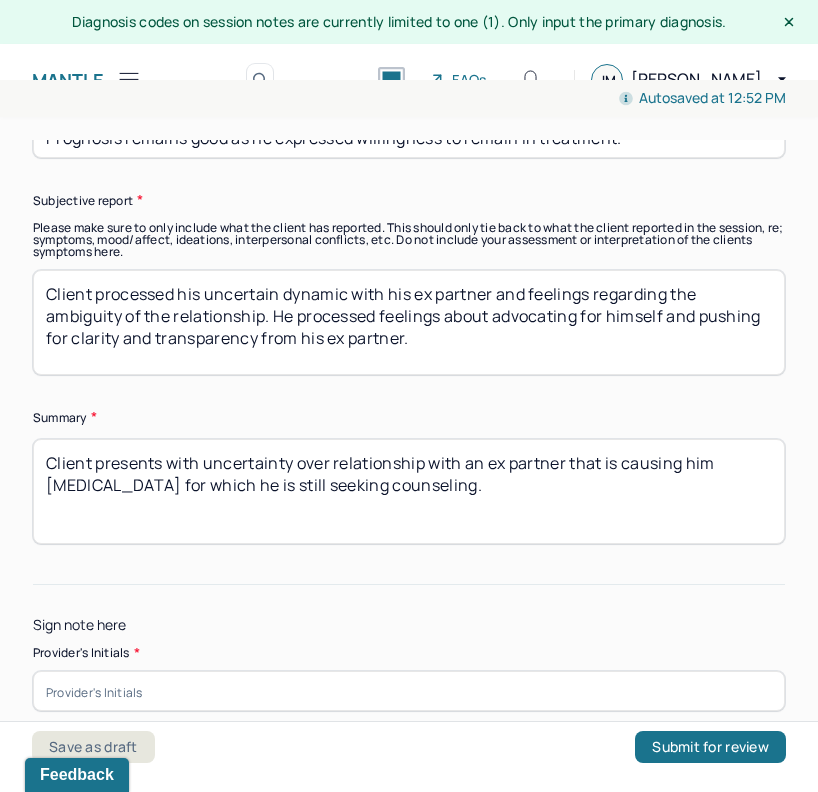 scroll, scrollTop: 6239, scrollLeft: 0, axis: vertical 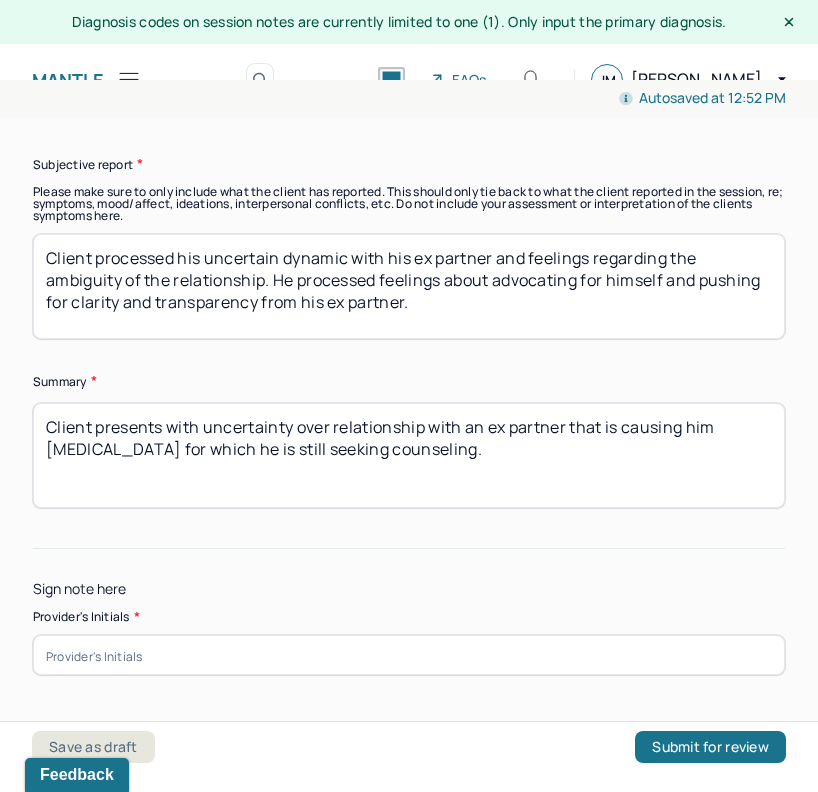 click at bounding box center (409, 655) 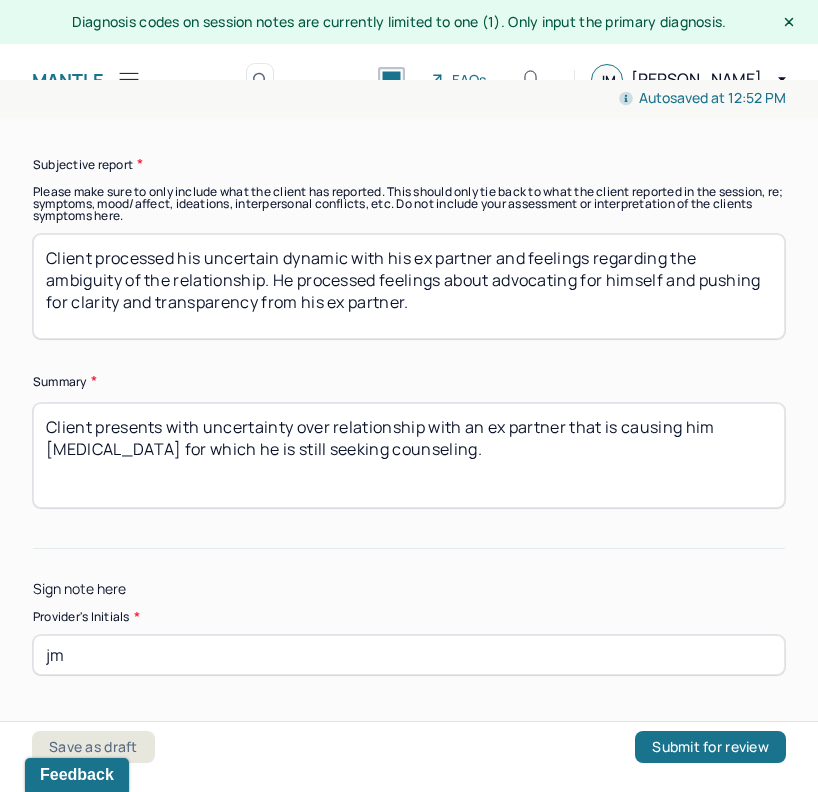type on "jm" 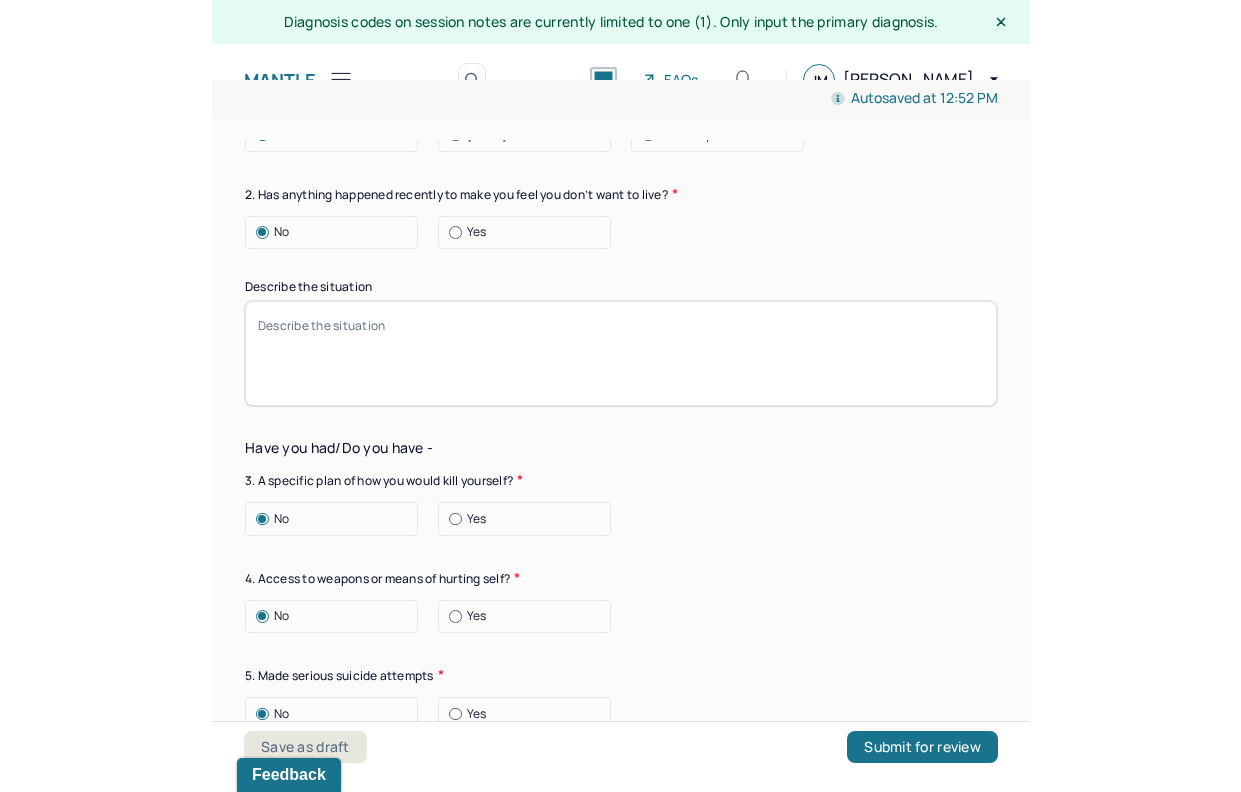 scroll, scrollTop: 2385, scrollLeft: 0, axis: vertical 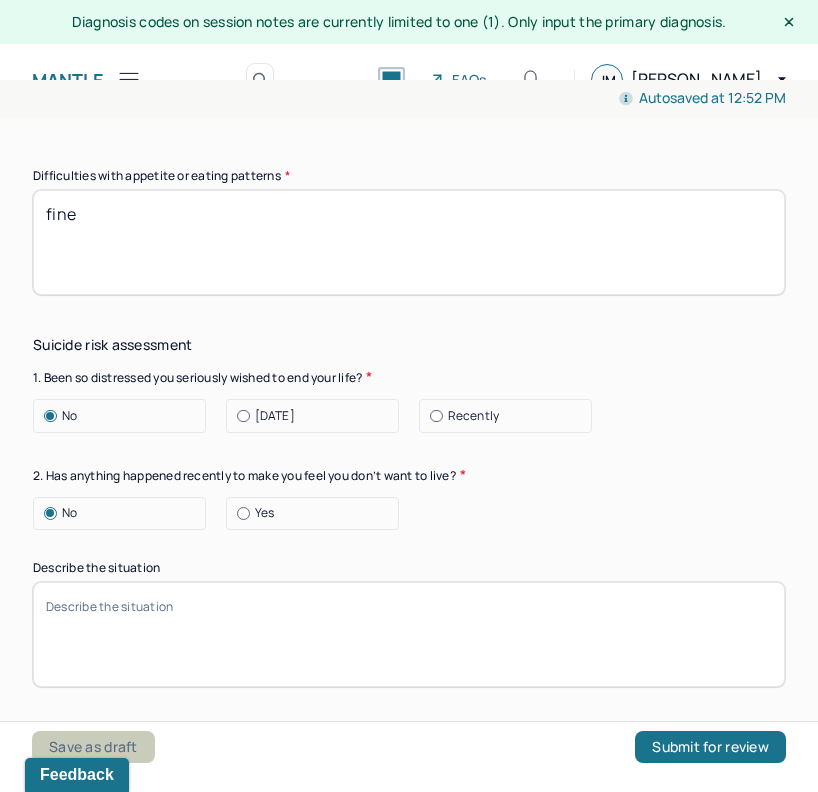 click on "Save as draft" at bounding box center (93, 747) 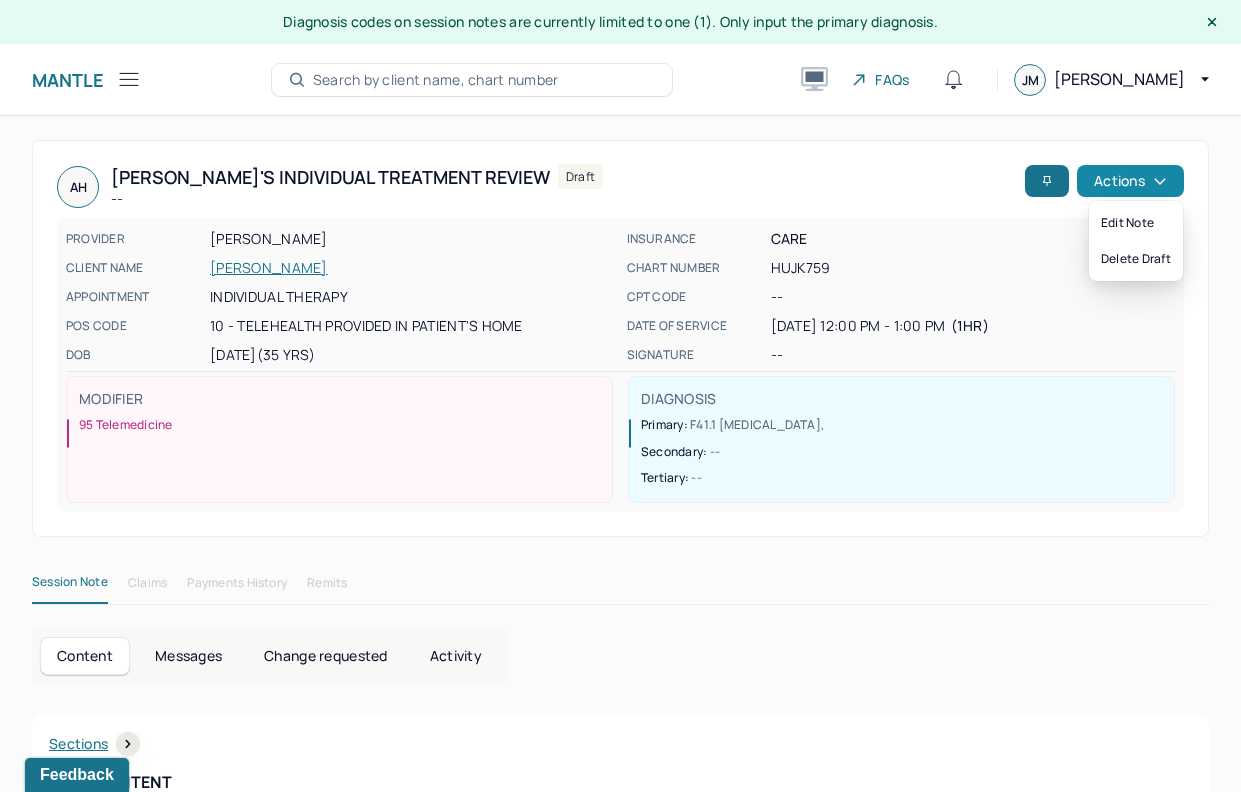 click on "Actions" at bounding box center (1130, 181) 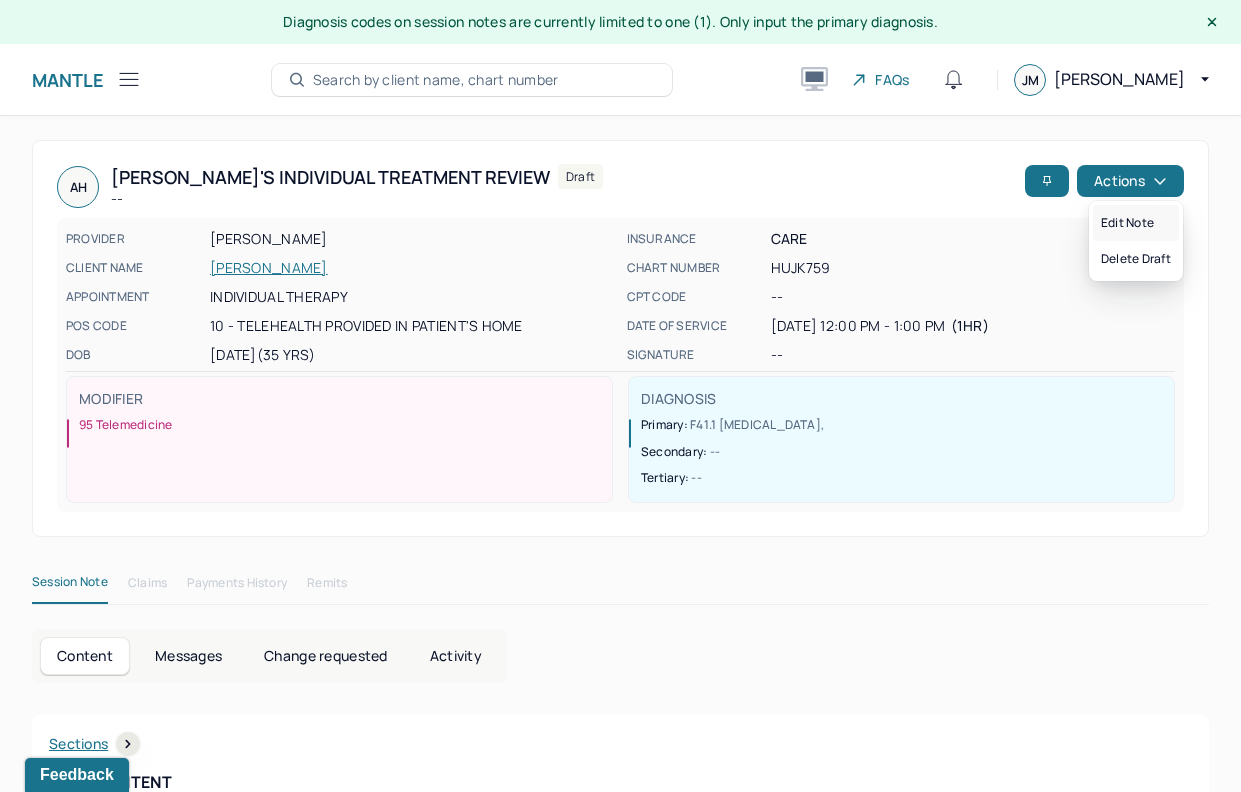 click on "Edit note" at bounding box center (1136, 223) 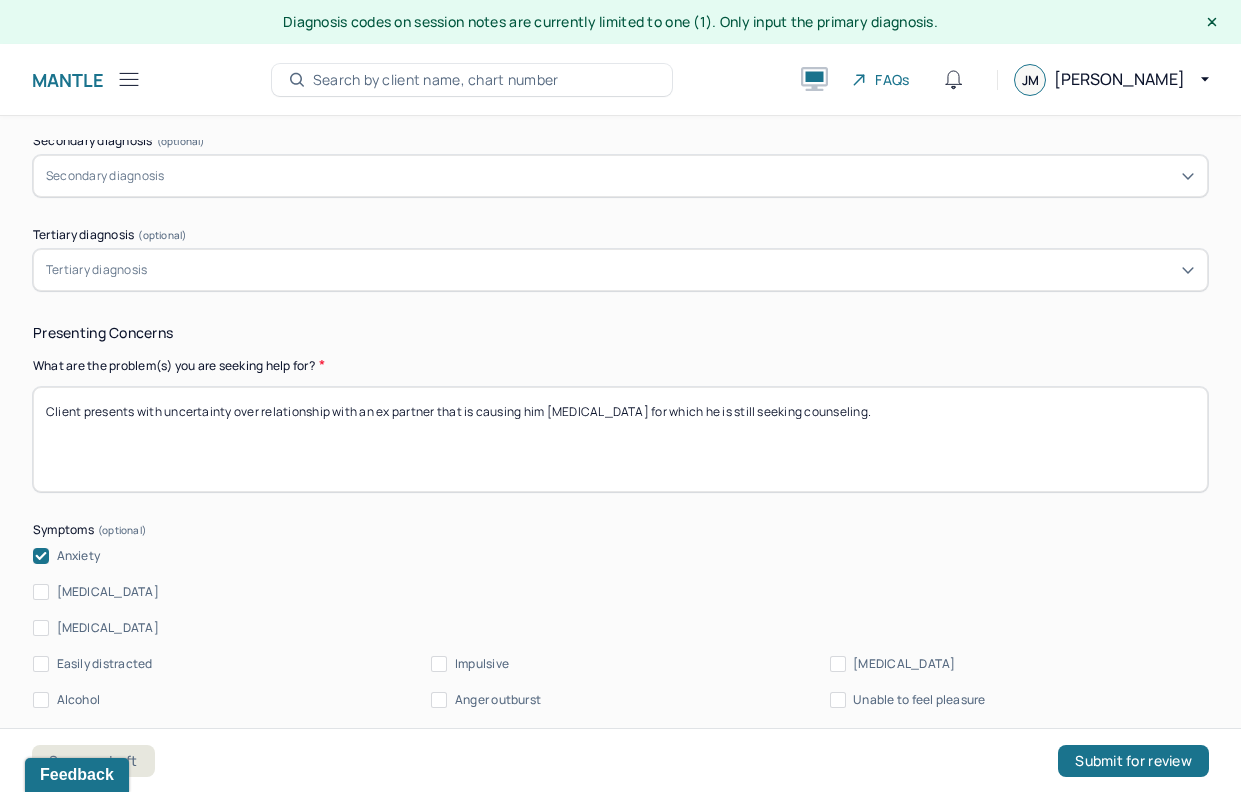 scroll, scrollTop: 909, scrollLeft: 0, axis: vertical 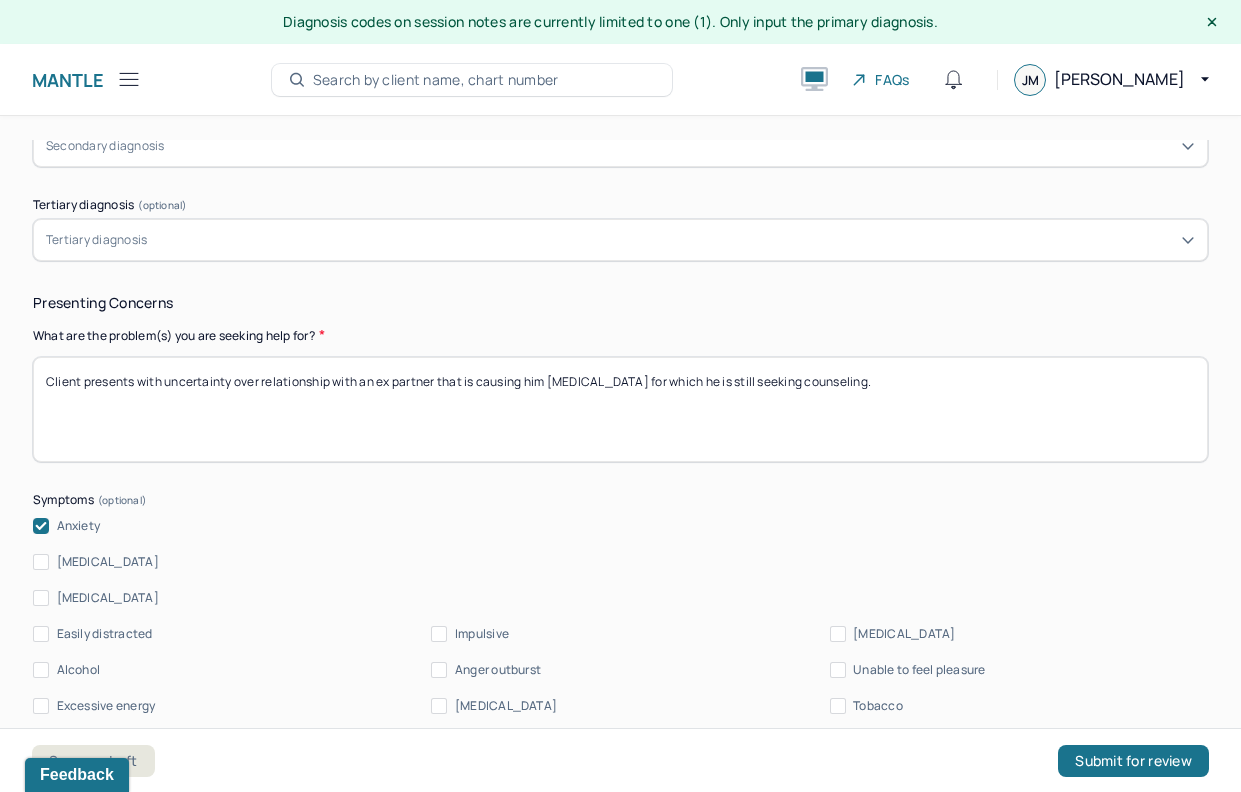 drag, startPoint x: 906, startPoint y: 384, endPoint x: 165, endPoint y: 385, distance: 741.0007 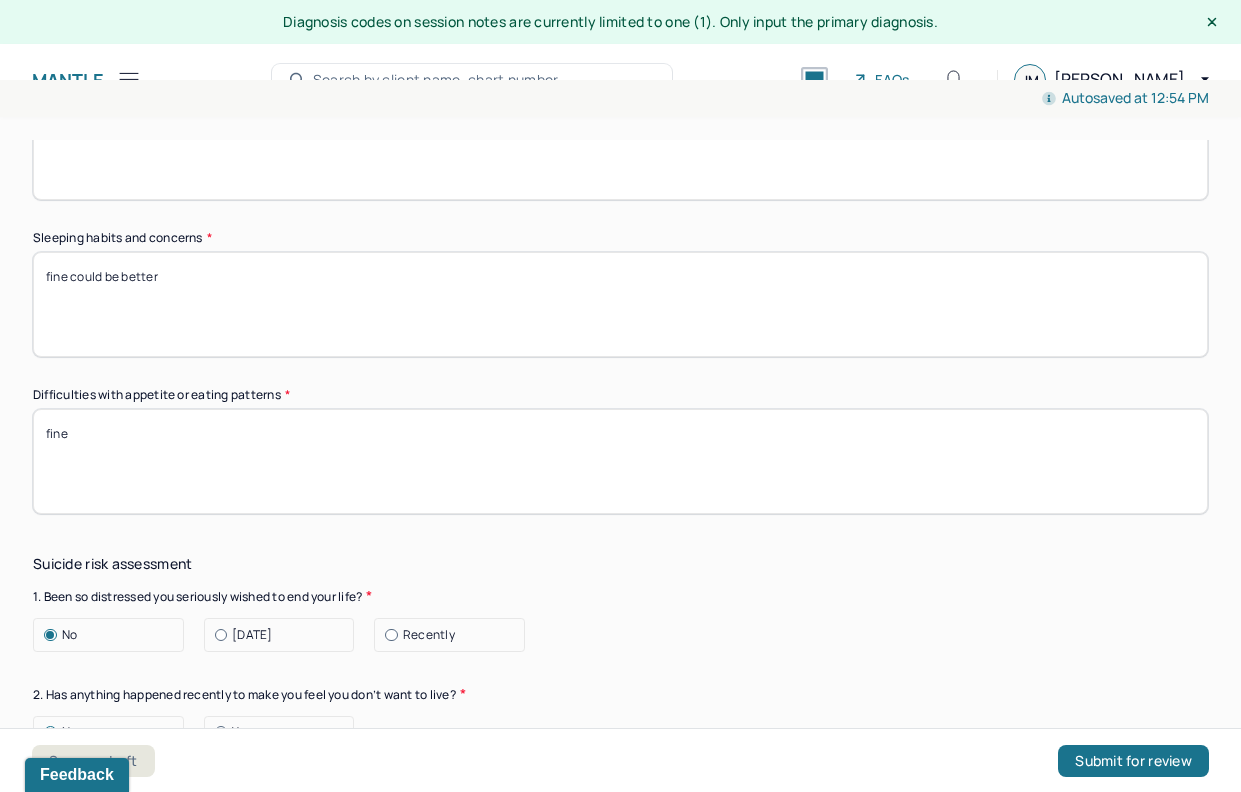 scroll, scrollTop: 2114, scrollLeft: 0, axis: vertical 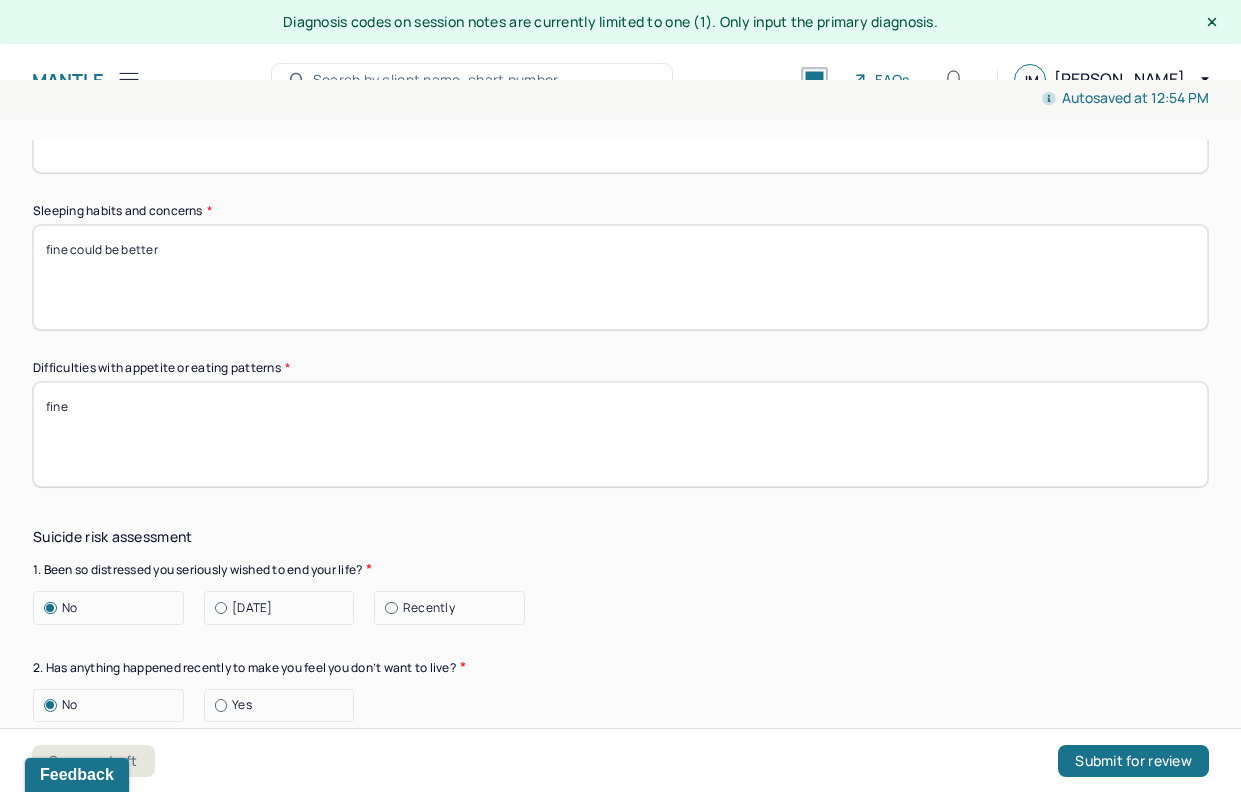 type on "Client presents with anxiety symptoms due to multiple stressors such as work related ones as well as certain uncertainties within his current romantic relationship." 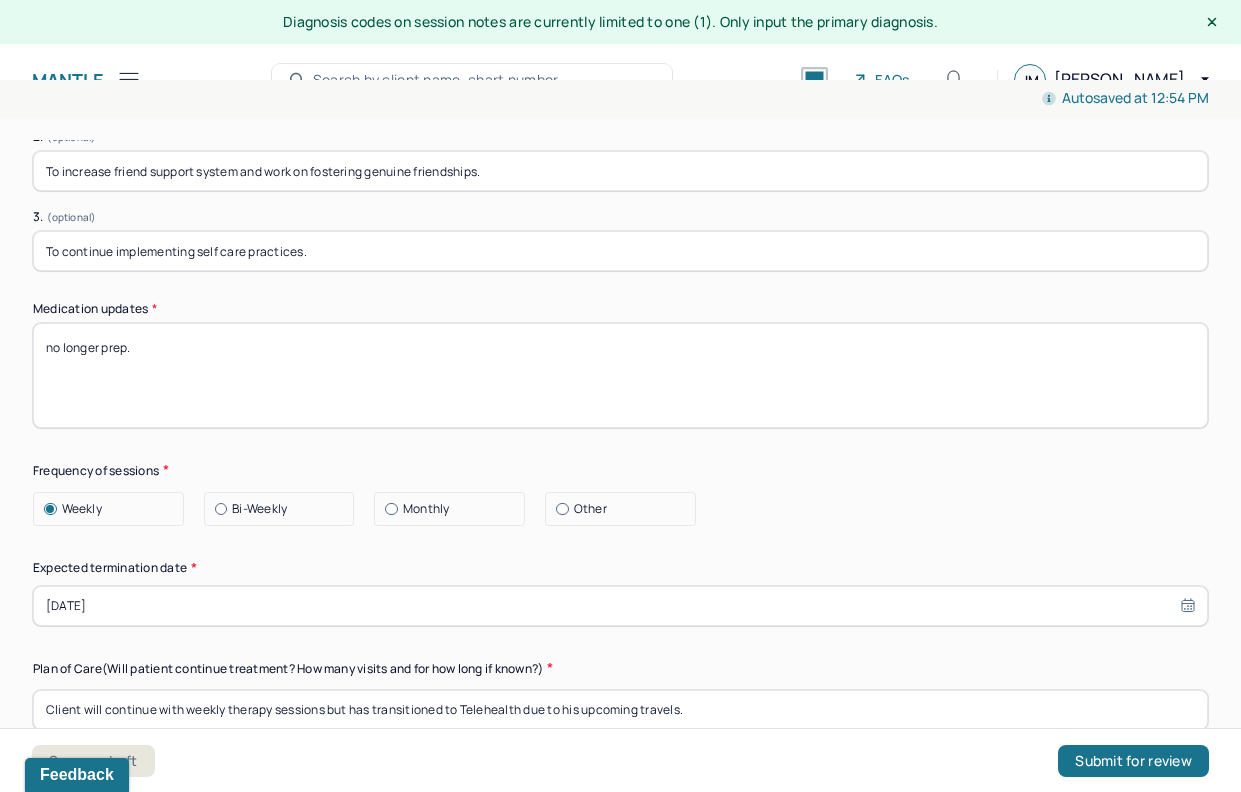 scroll, scrollTop: 5345, scrollLeft: 0, axis: vertical 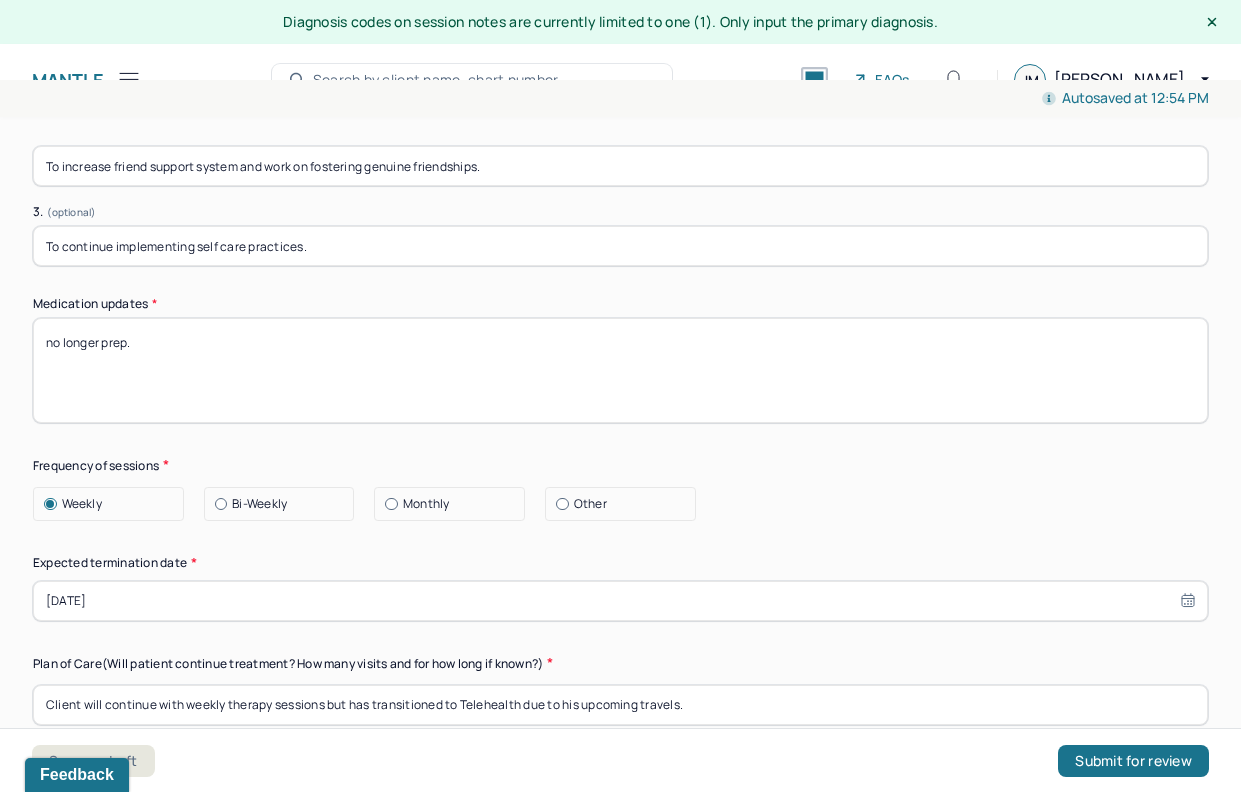 type on "fine, could be better" 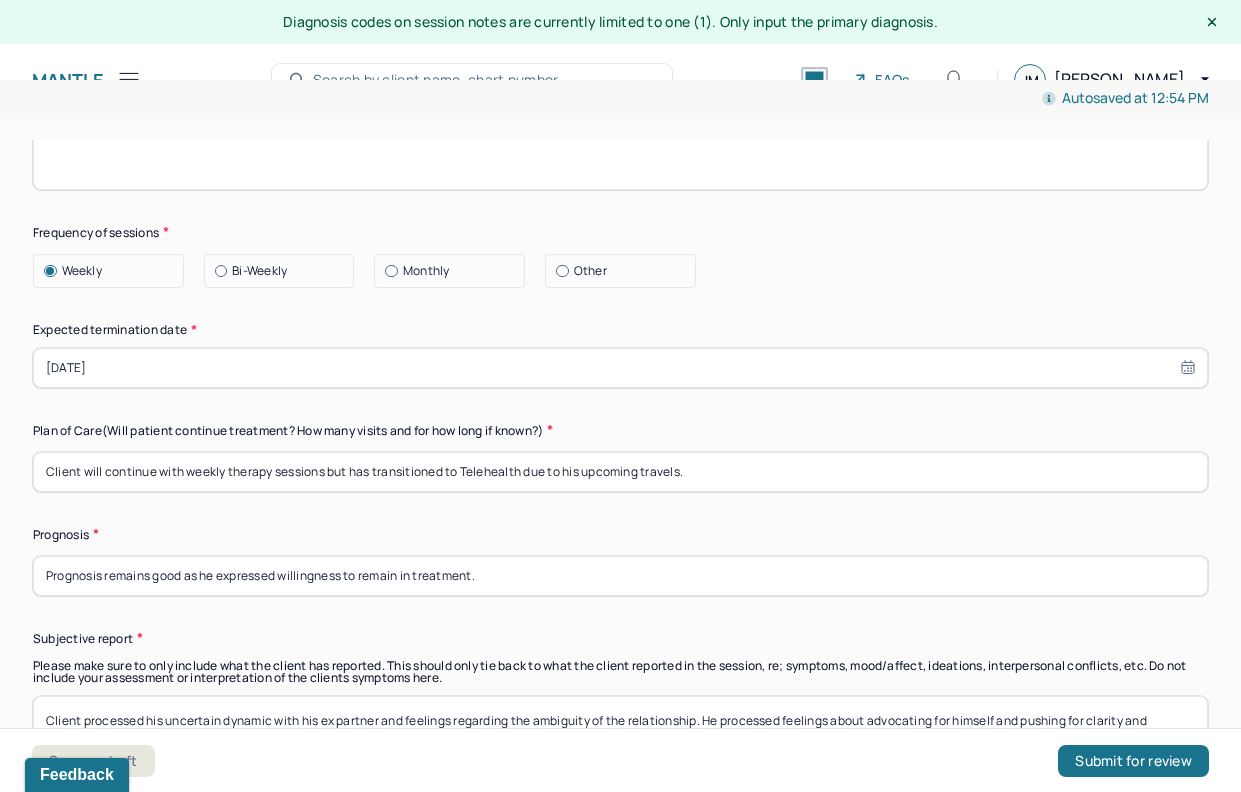 scroll, scrollTop: 5583, scrollLeft: 0, axis: vertical 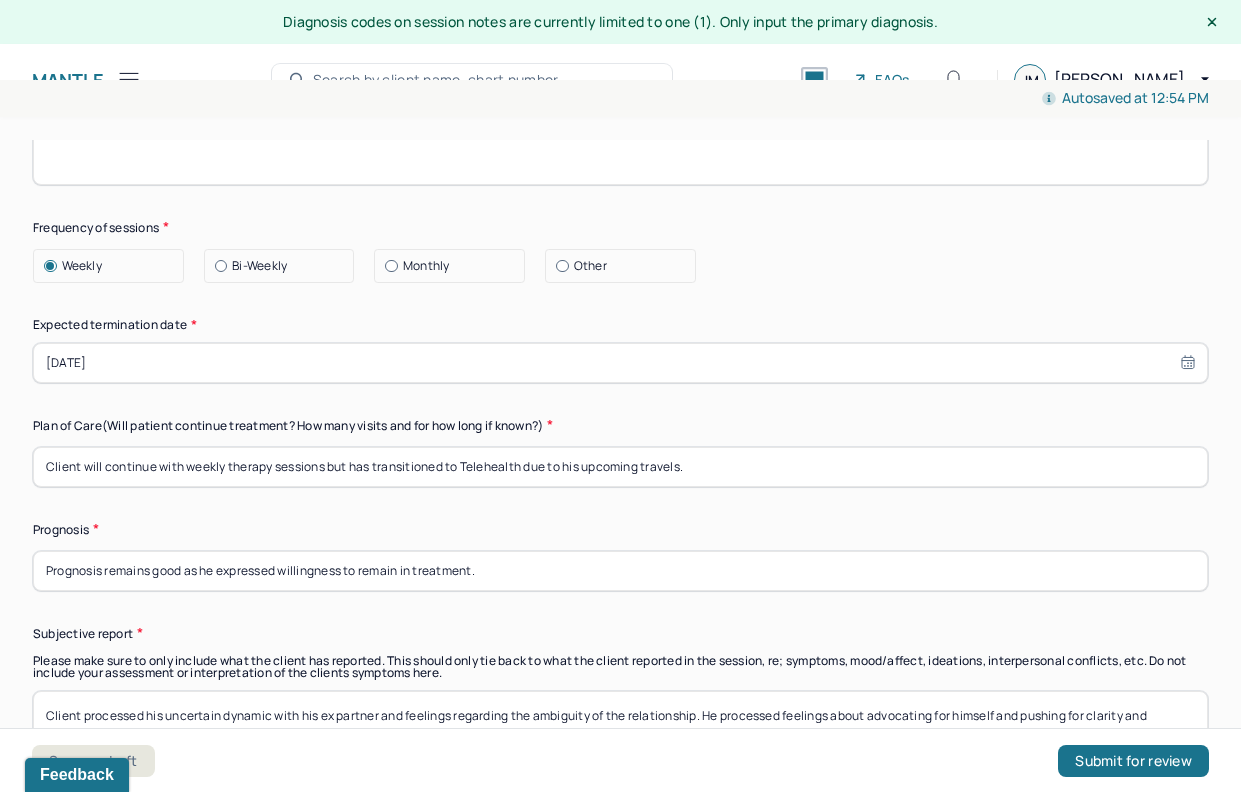 type on "no longer on prep." 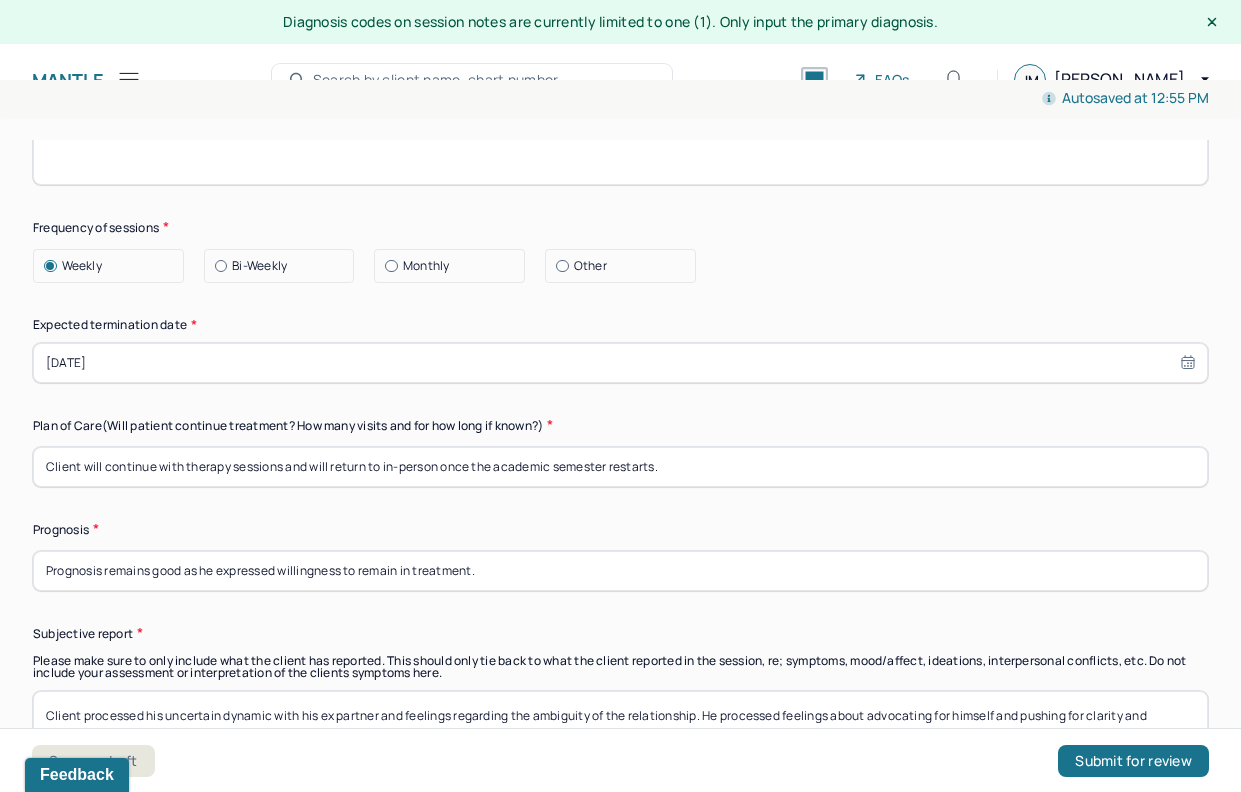 type on "Client will continue with therapy sessions and will return to in-person once the academic semester restarts." 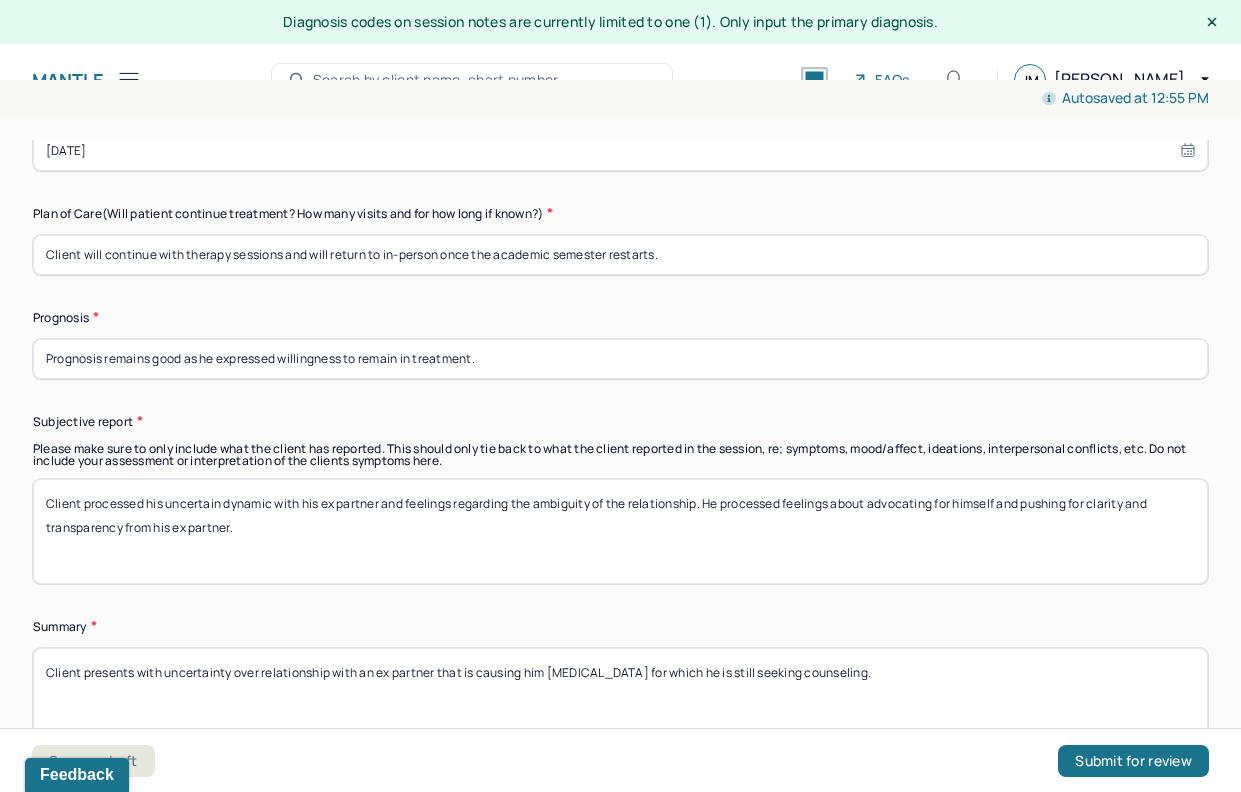 scroll, scrollTop: 5797, scrollLeft: 0, axis: vertical 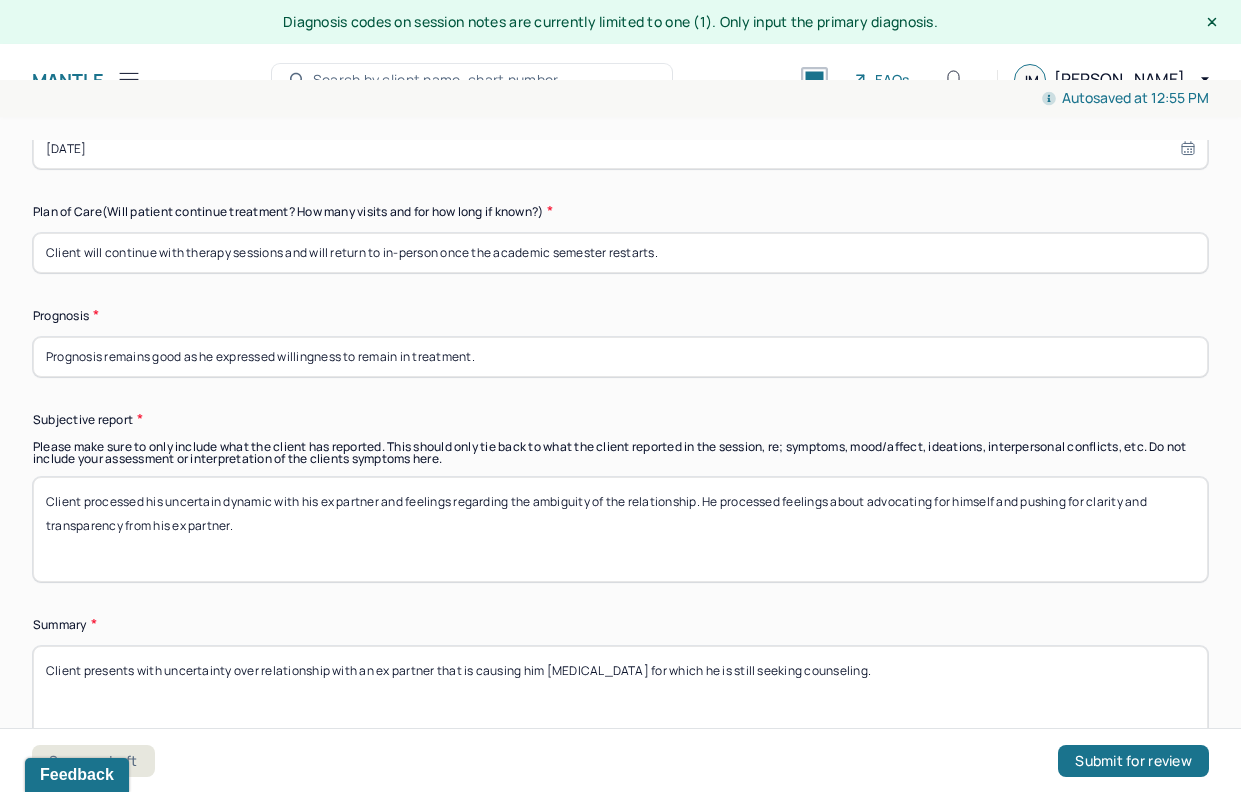 drag, startPoint x: 250, startPoint y: 514, endPoint x: 147, endPoint y: 488, distance: 106.23088 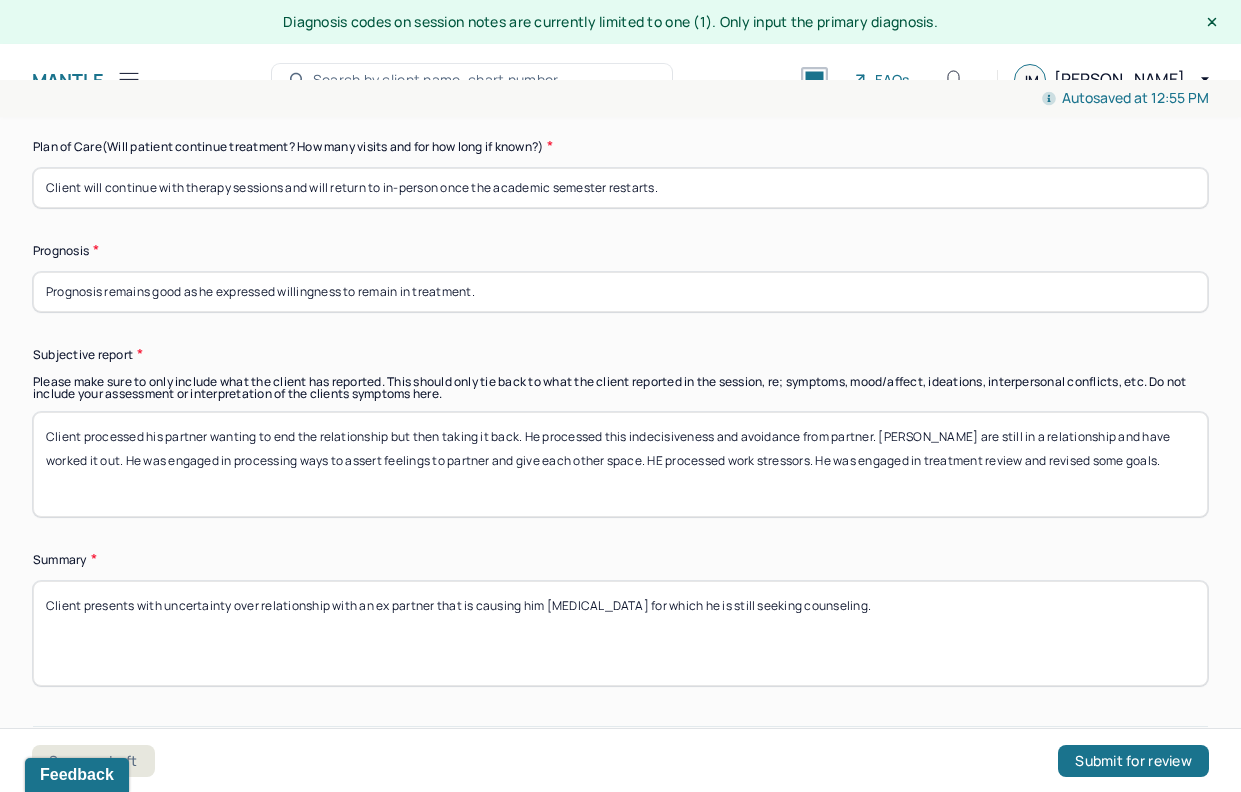 scroll, scrollTop: 5884, scrollLeft: 0, axis: vertical 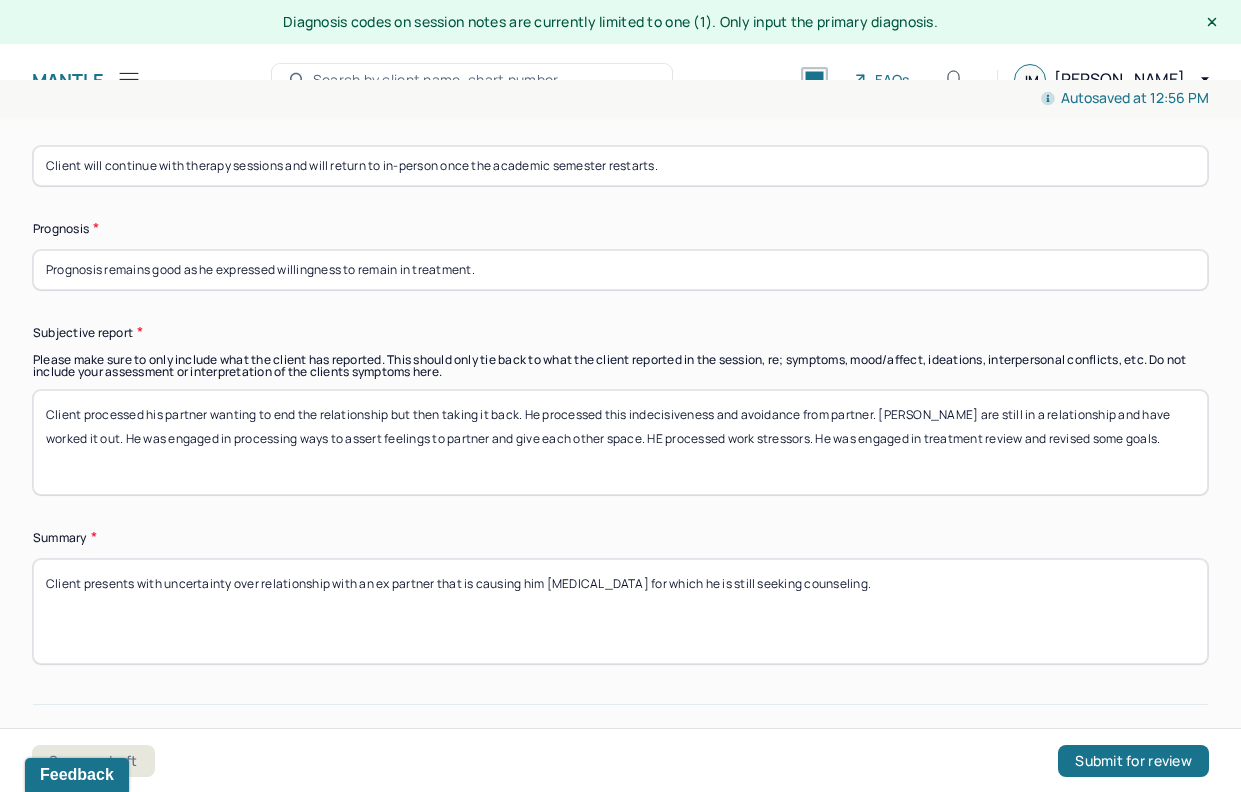 type on "Client processed his partner wanting to end the relationship but then taking it back. He processed this indecisiveness and avoidance from partner. [PERSON_NAME] are still in a relationship and have worked it out. He was engaged in processing ways to assert feelings to partner and give each other space. HE processed work stressors. He was engaged in treatment review and revised some goals." 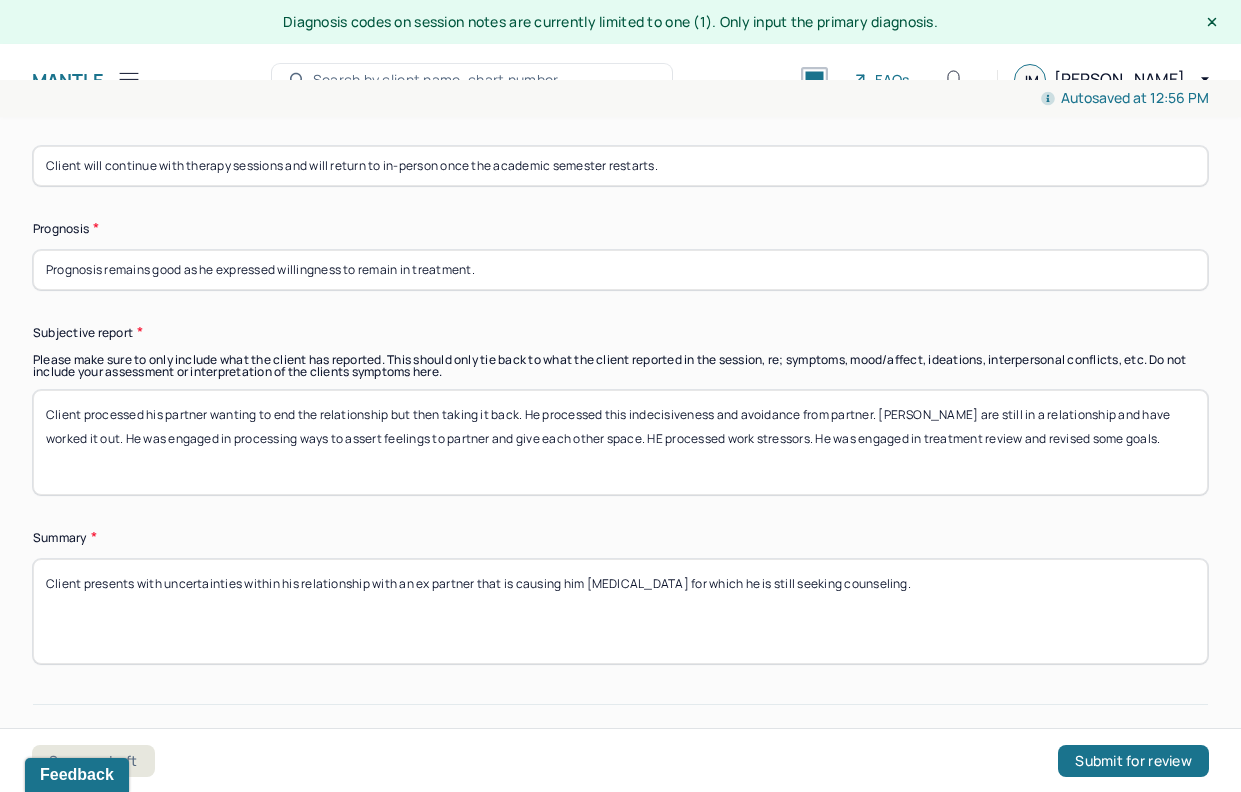 drag, startPoint x: 474, startPoint y: 563, endPoint x: 373, endPoint y: 568, distance: 101.12369 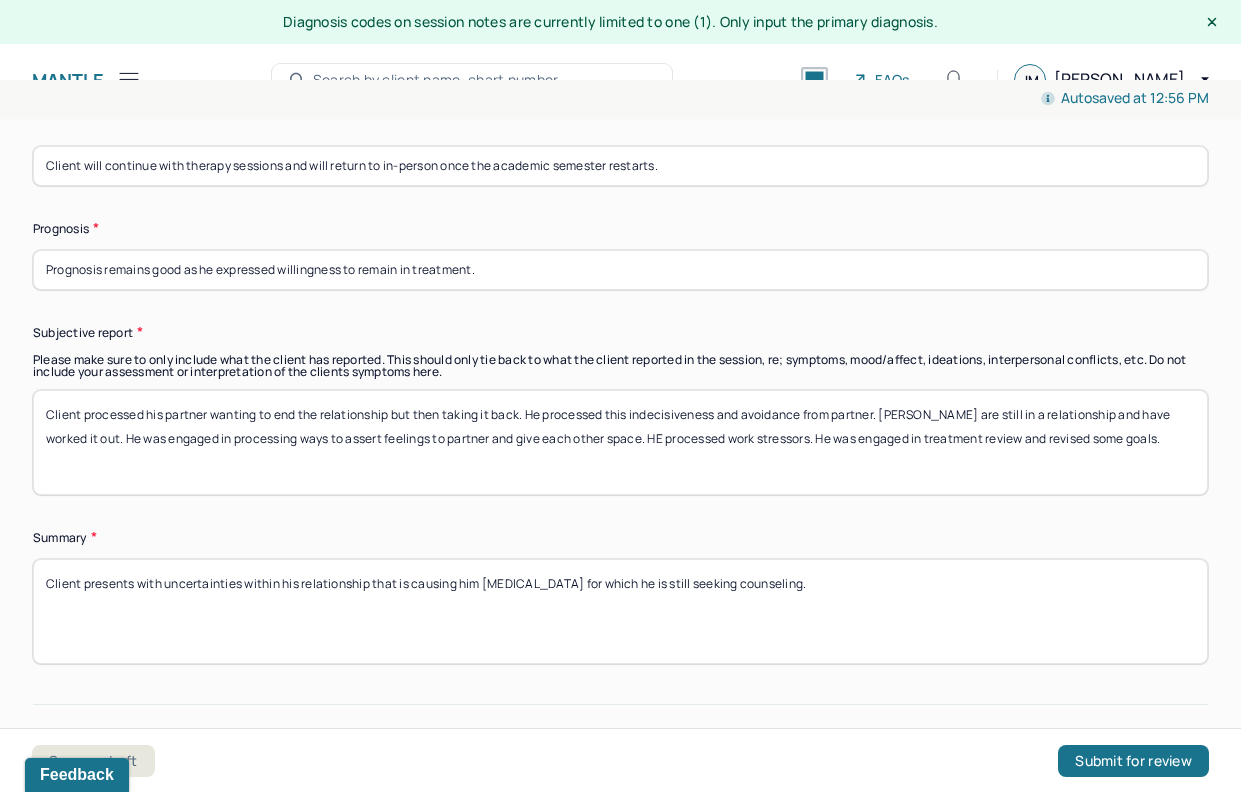 click on "Client presents with uncertainties within his relationship with an ex partner that is causing him [MEDICAL_DATA] for which he is still seeking counseling." at bounding box center (620, 611) 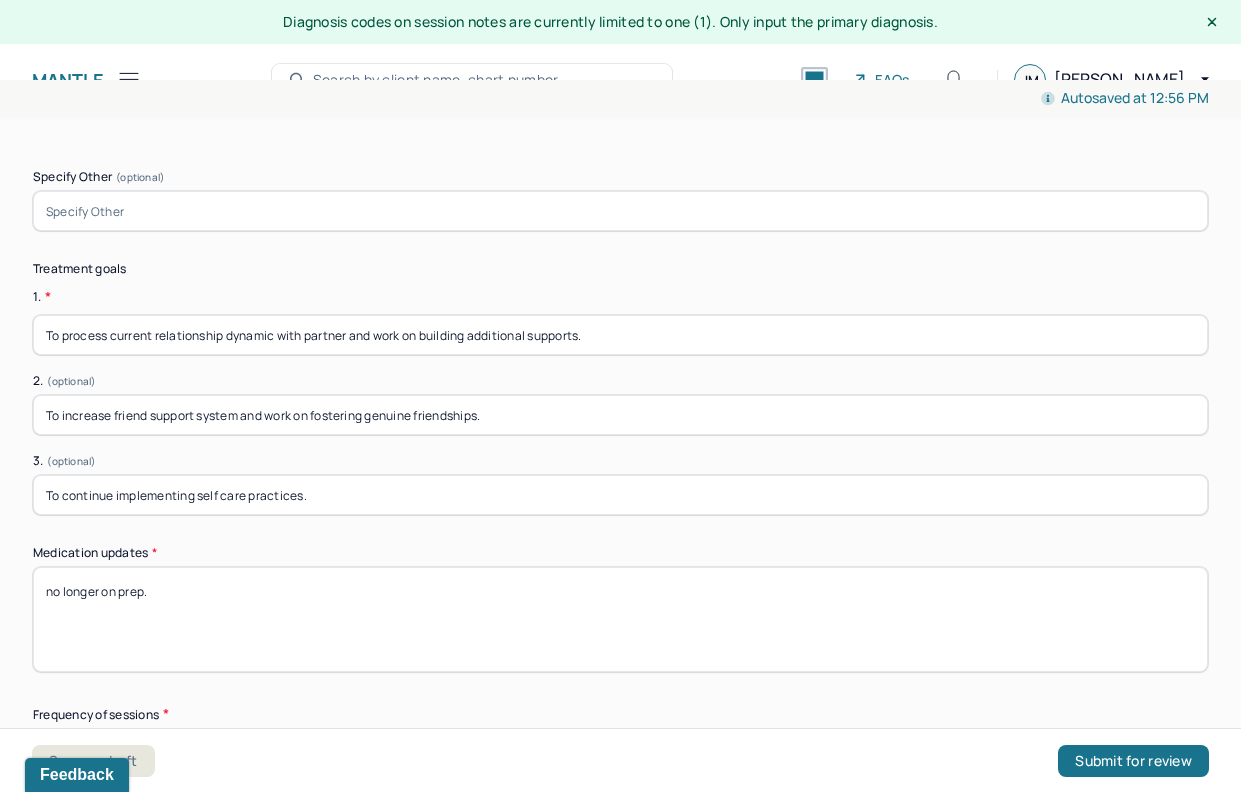 scroll, scrollTop: 5134, scrollLeft: 0, axis: vertical 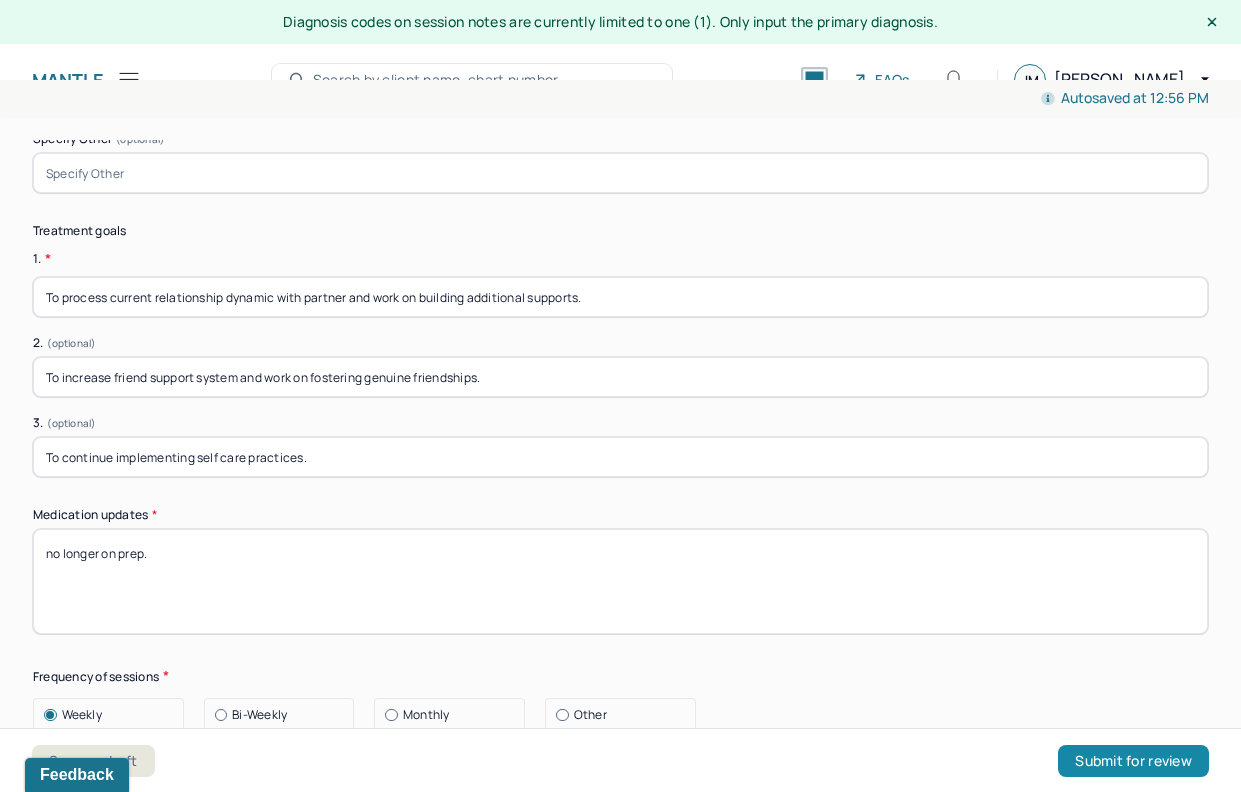 type on "Client presents with uncertainties within his relationship that is causing him [MEDICAL_DATA] for which he is still seeking counseling. He also has work stressors with anxiety regarding being up for tenure in the next two years ." 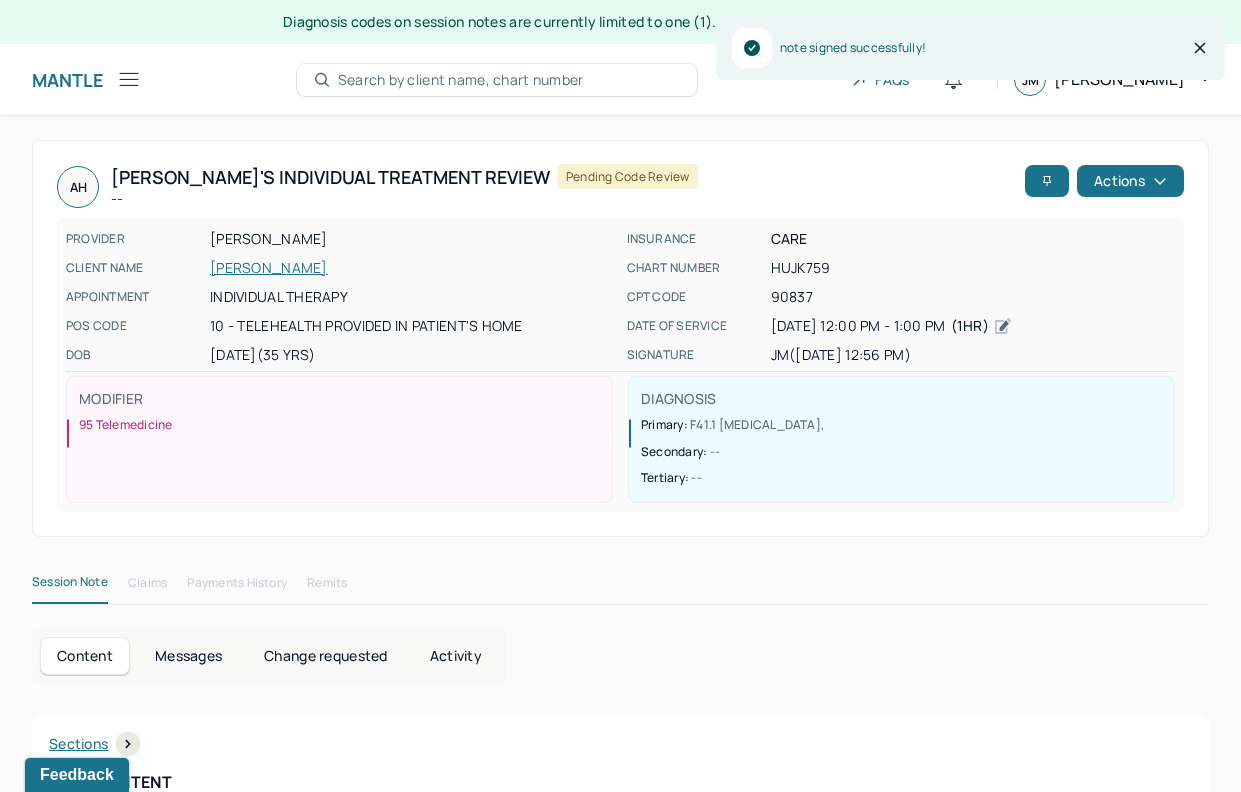 click 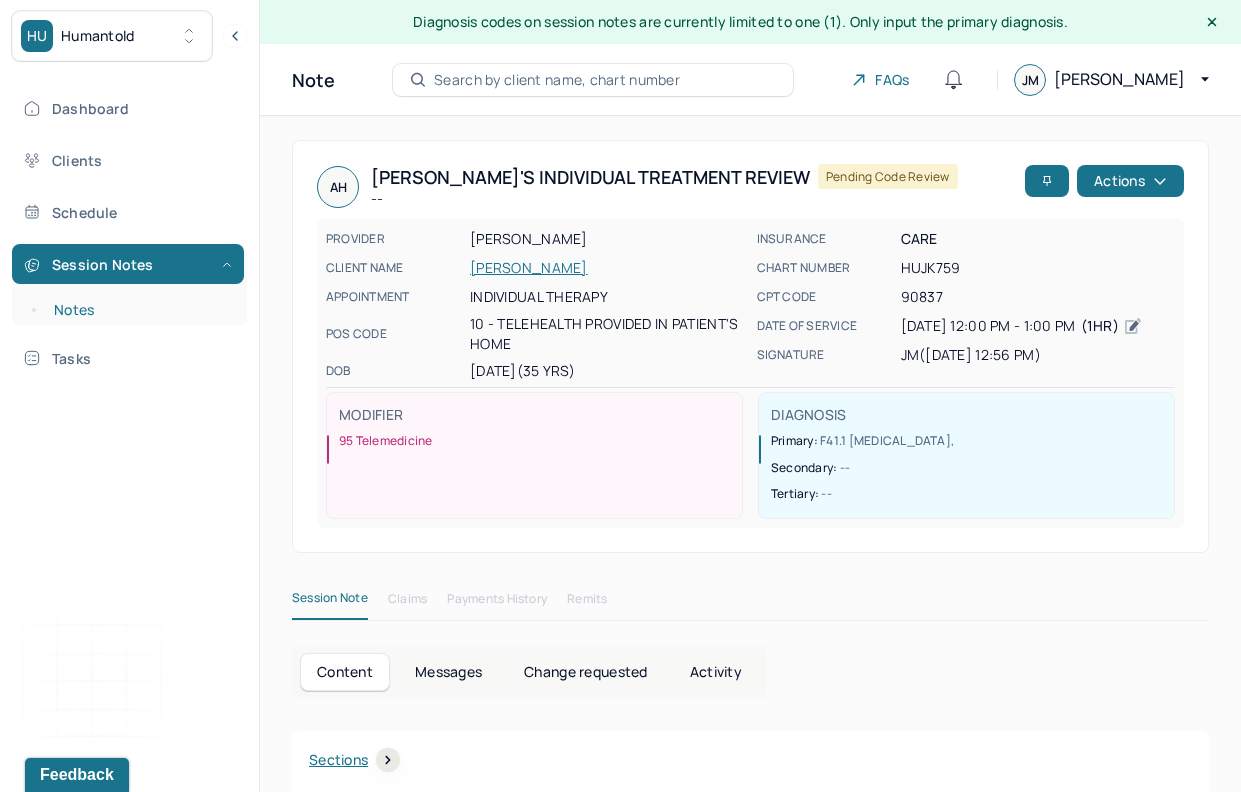 click on "Notes" at bounding box center [139, 310] 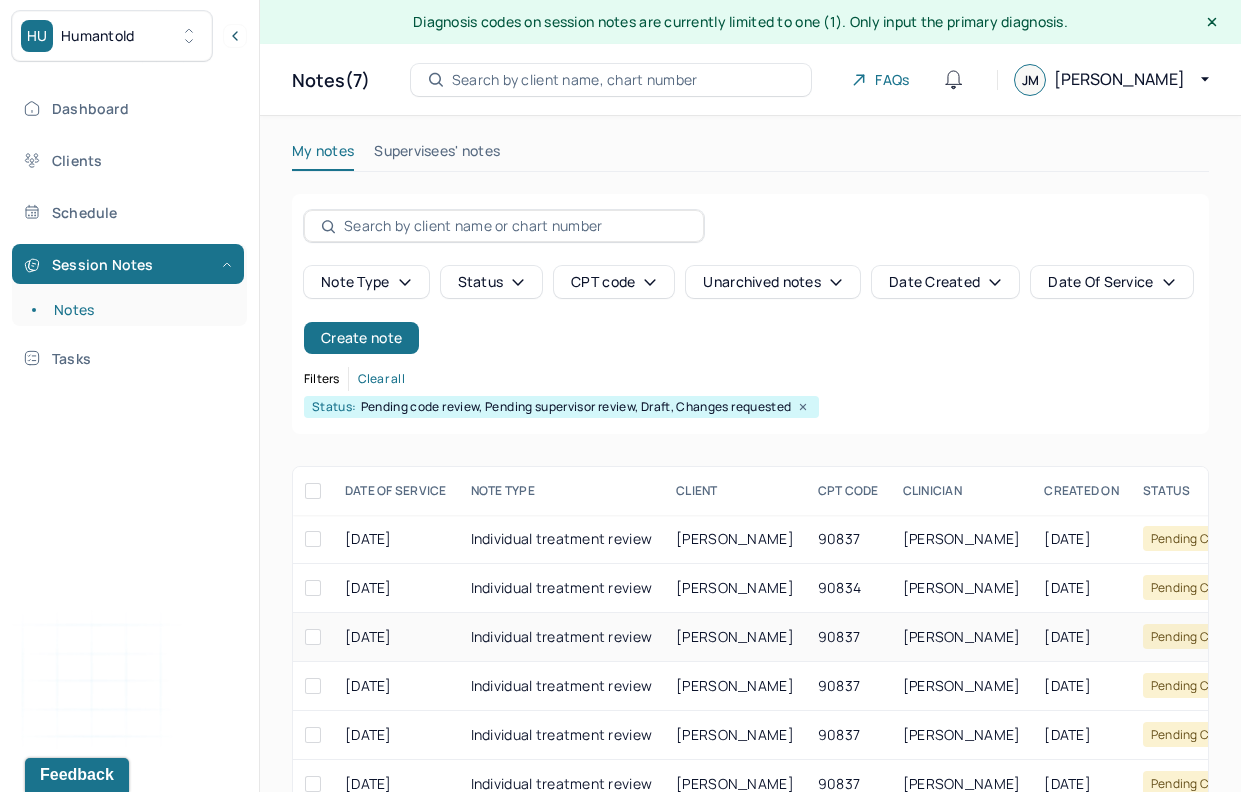 scroll, scrollTop: 136, scrollLeft: 0, axis: vertical 